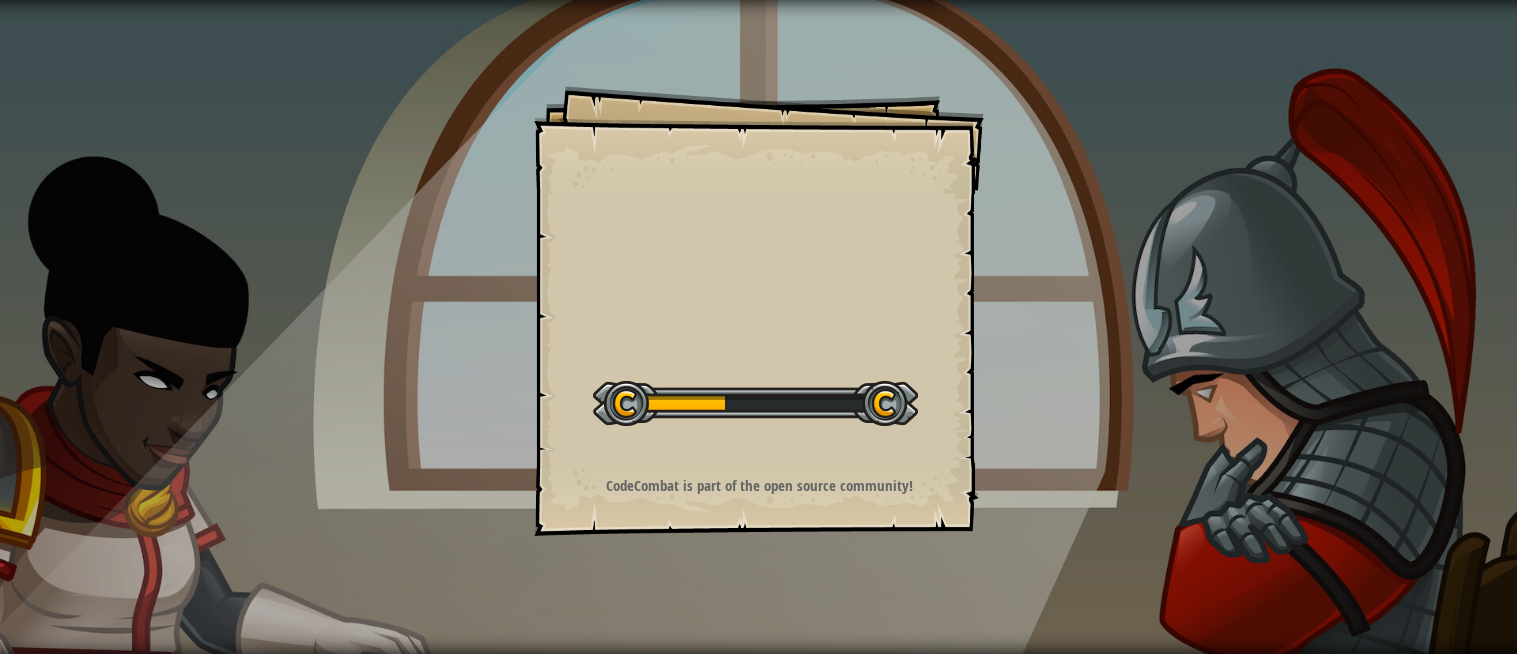 scroll, scrollTop: 0, scrollLeft: 0, axis: both 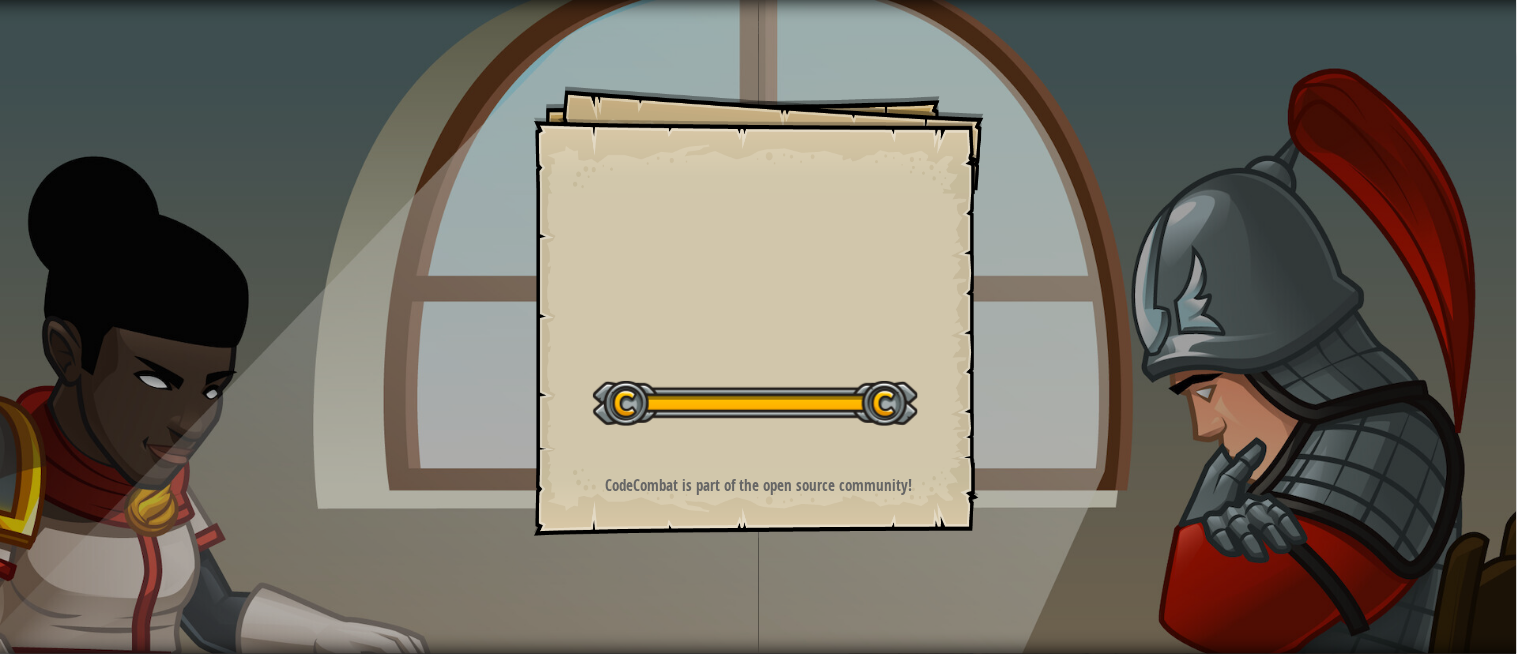 click on "Start Level" at bounding box center (0, 0) 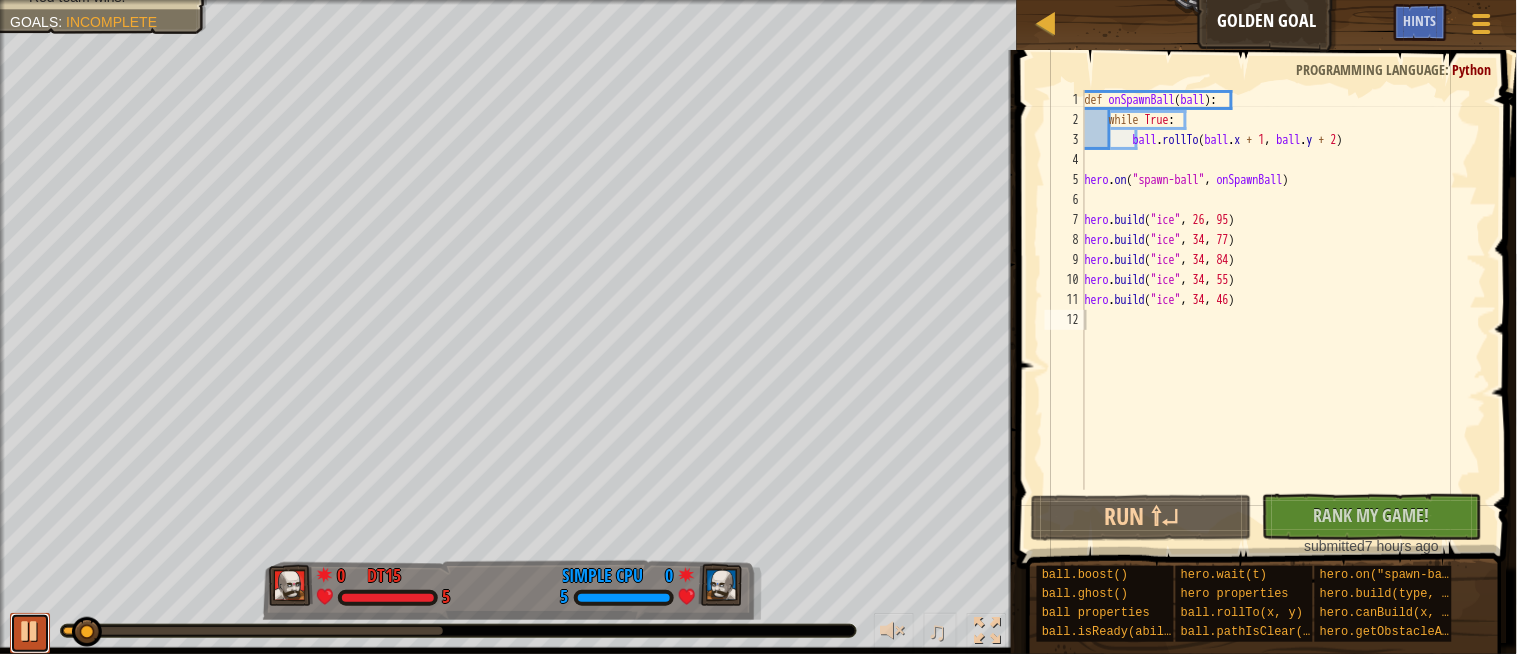 click at bounding box center [30, 631] 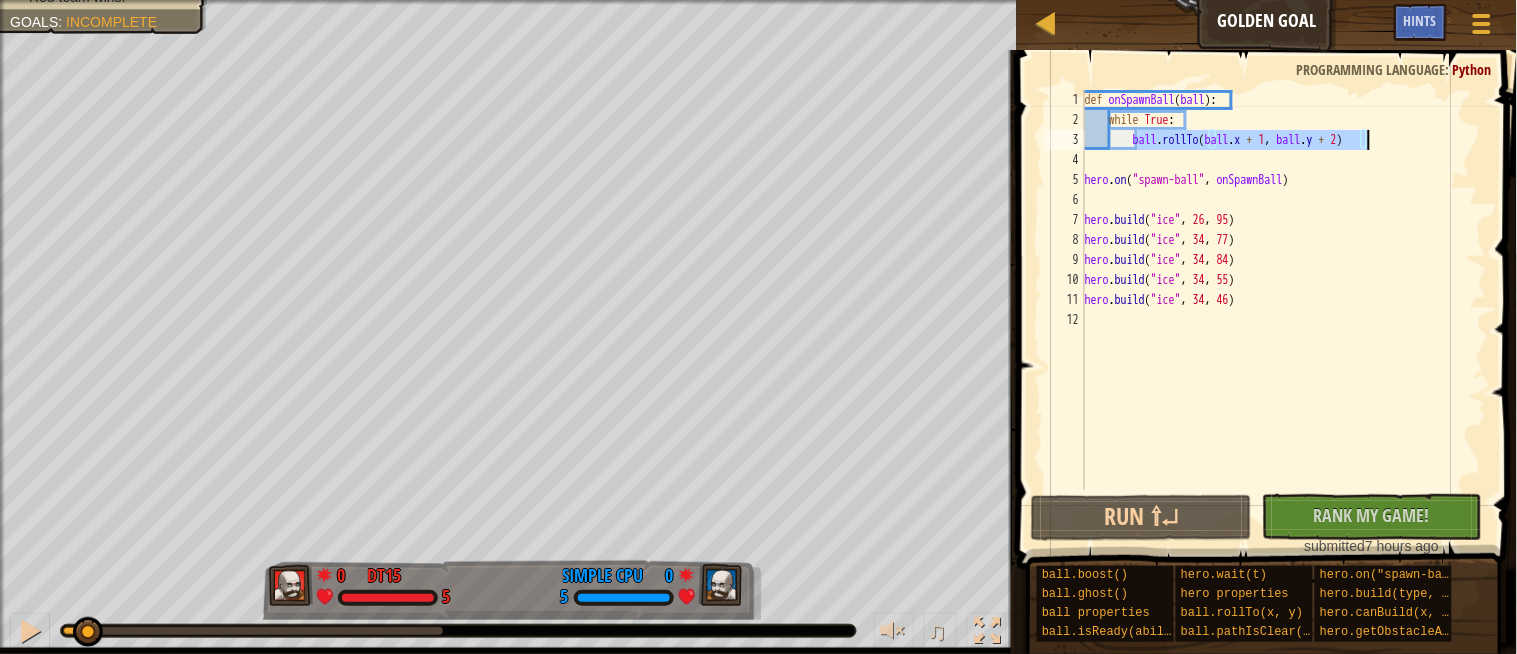 drag, startPoint x: 1141, startPoint y: 137, endPoint x: 1376, endPoint y: 137, distance: 235 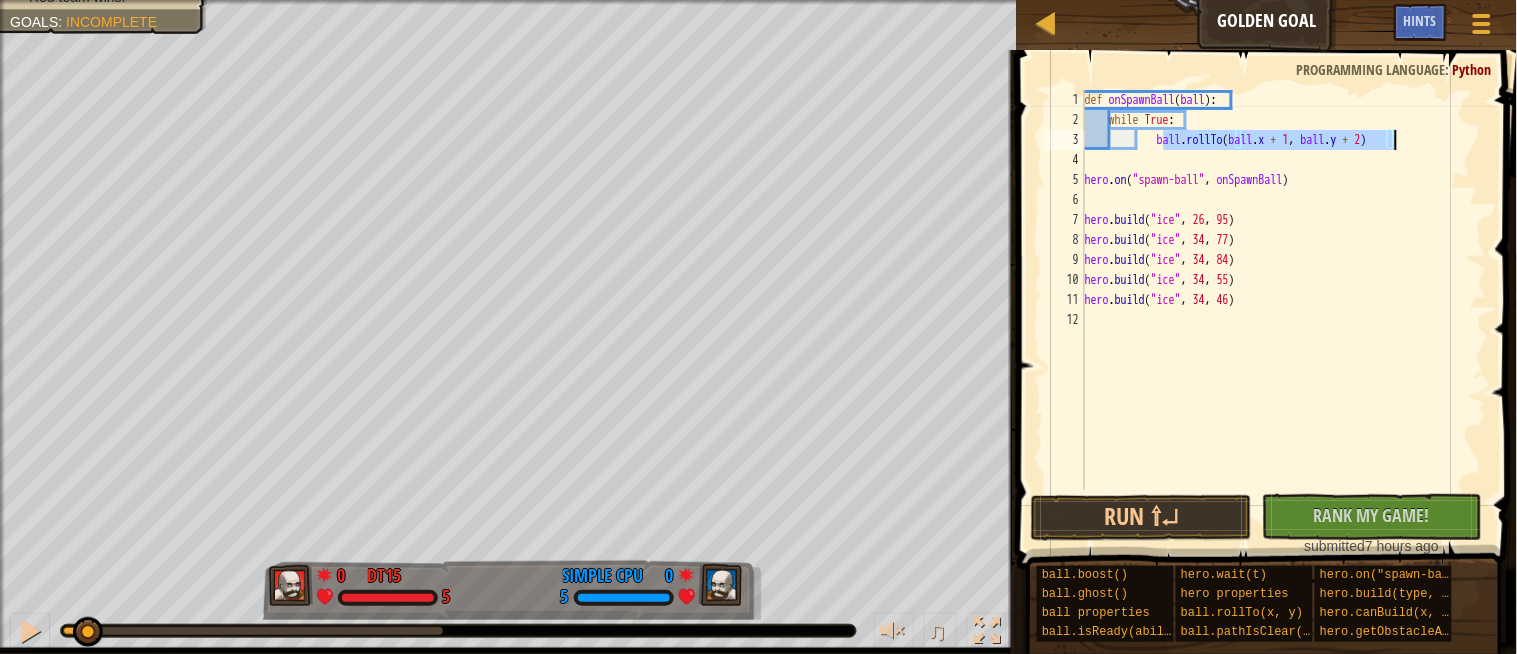 click on "def   onSpawnBall ( ball ) :      while   True :              ball . rollTo ( ball . x   +   1 ,   ball . y   +   2 ) hero . on ( "spawn-ball" ,   onSpawnBall ) hero . build ( "ice" ,   [NUMBER] ,   [NUMBER] ) hero . build ( "ice" ,   [NUMBER] ,   [NUMBER] ) hero . build ( "ice" ,   [NUMBER] ,   [NUMBER] ) hero . build ( "ice" ,   [NUMBER] ,   [NUMBER] )" at bounding box center [1284, 310] 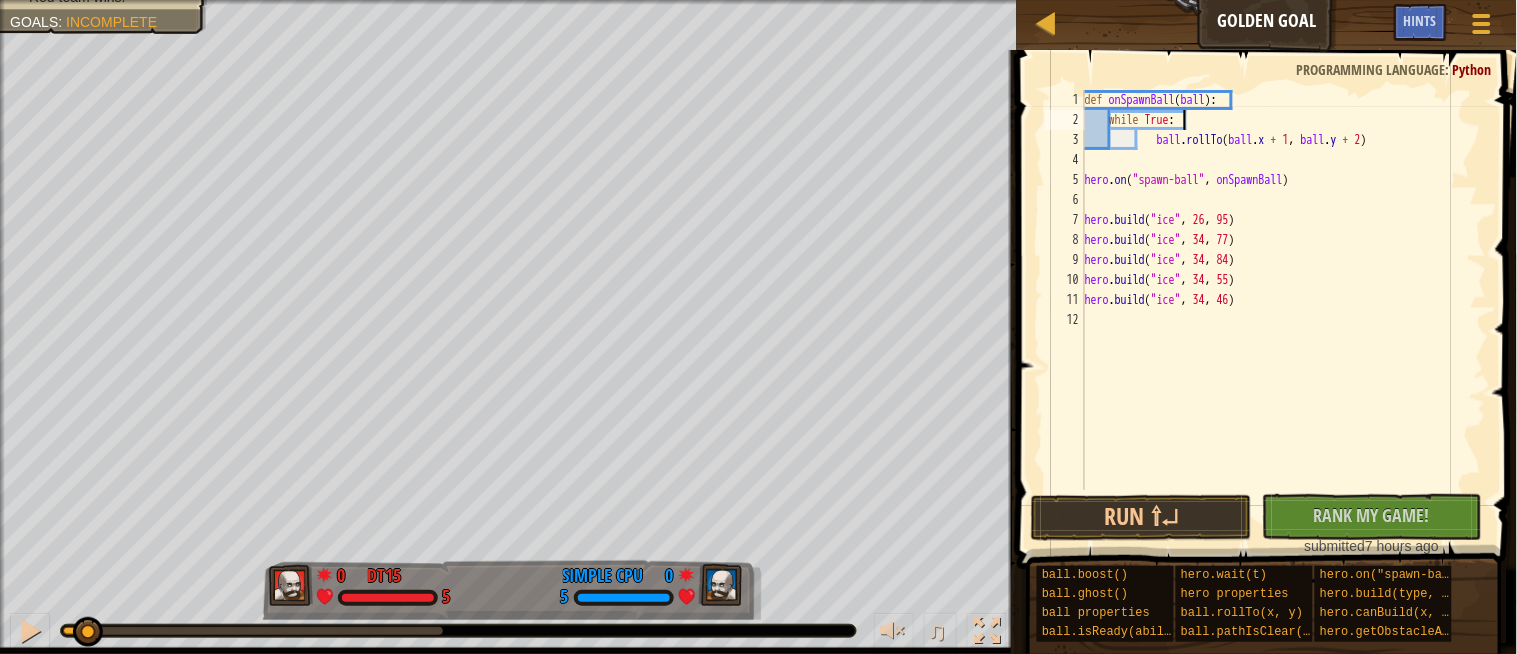 click on "def   onSpawnBall ( ball ) :      while   True :              ball . rollTo ( ball . x   +   1 ,   ball . y   +   2 ) hero . on ( "spawn-ball" ,   onSpawnBall ) hero . build ( "ice" ,   [NUMBER] ,   [NUMBER] ) hero . build ( "ice" ,   [NUMBER] ,   [NUMBER] ) hero . build ( "ice" ,   [NUMBER] ,   [NUMBER] ) hero . build ( "ice" ,   [NUMBER] ,   [NUMBER] )" at bounding box center (1284, 310) 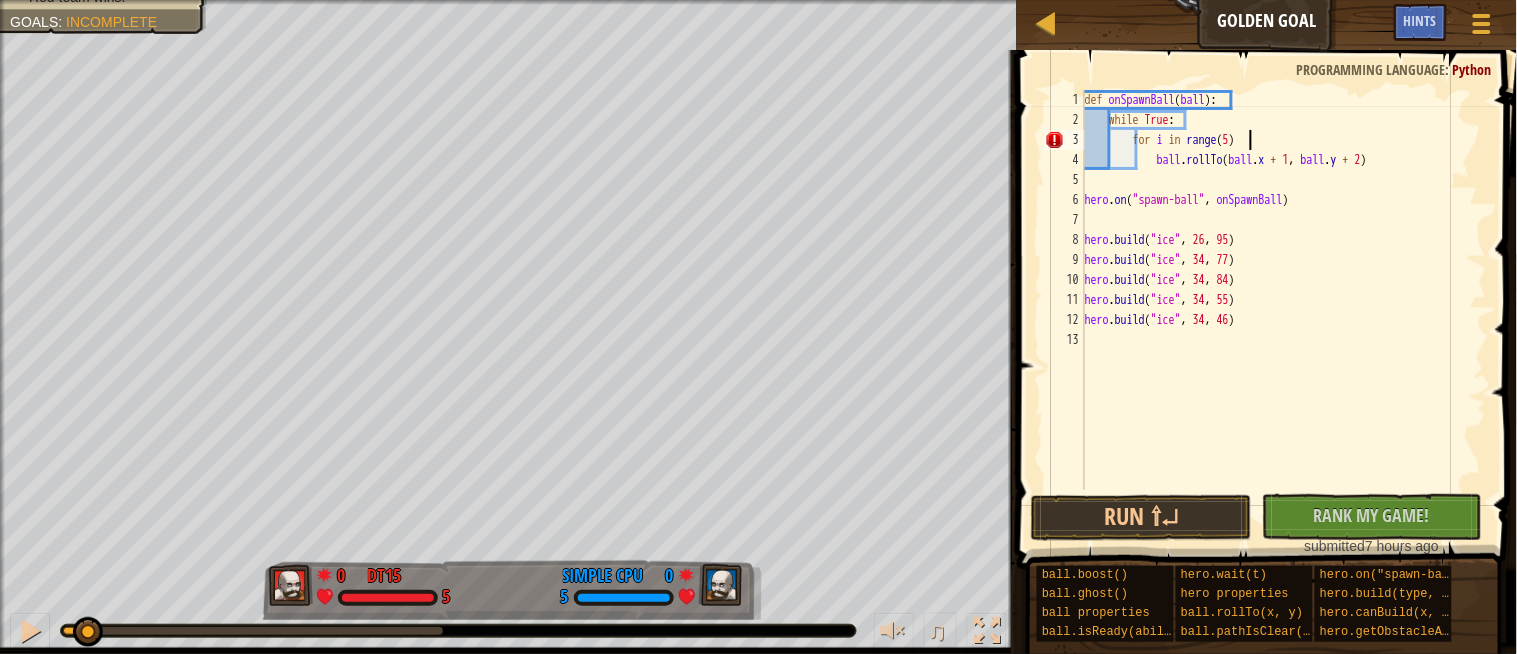 scroll, scrollTop: 8, scrollLeft: 12, axis: both 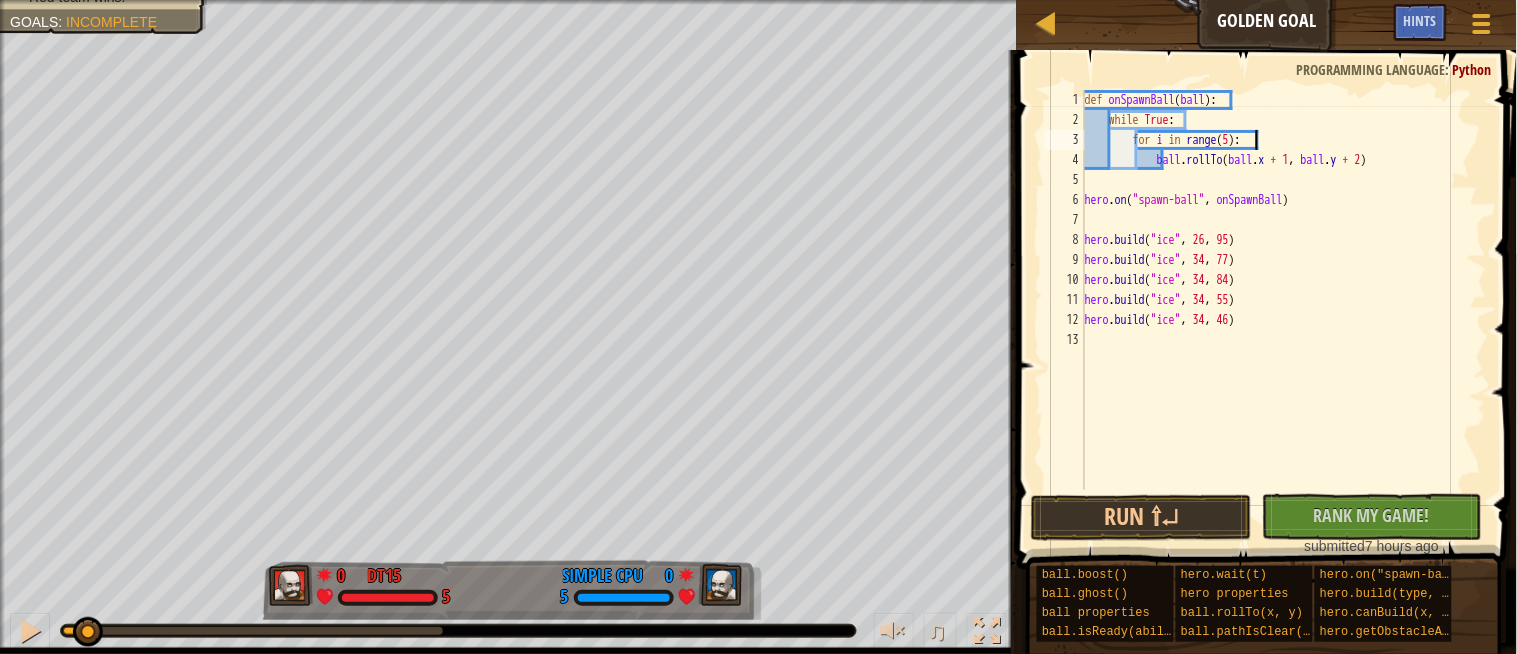 click on "def   onSpawnBall ( ball ) :      while   True :          for   i   in   range ( 5 ) :              ball . rollTo ( ball . x   +   1 ,   ball . y   +   2 ) hero . on ( "spawn-ball" ,   onSpawnBall ) hero . build ( "ice" ,   26 ,   95 ) hero . build ( "ice" ,   34 ,   77 ) hero . build ( "ice" ,   34 ,   84 ) hero . build ( "ice" ,   34 ,   55 ) hero . build ( "ice" ,   34 ,   46 )" at bounding box center (1284, 310) 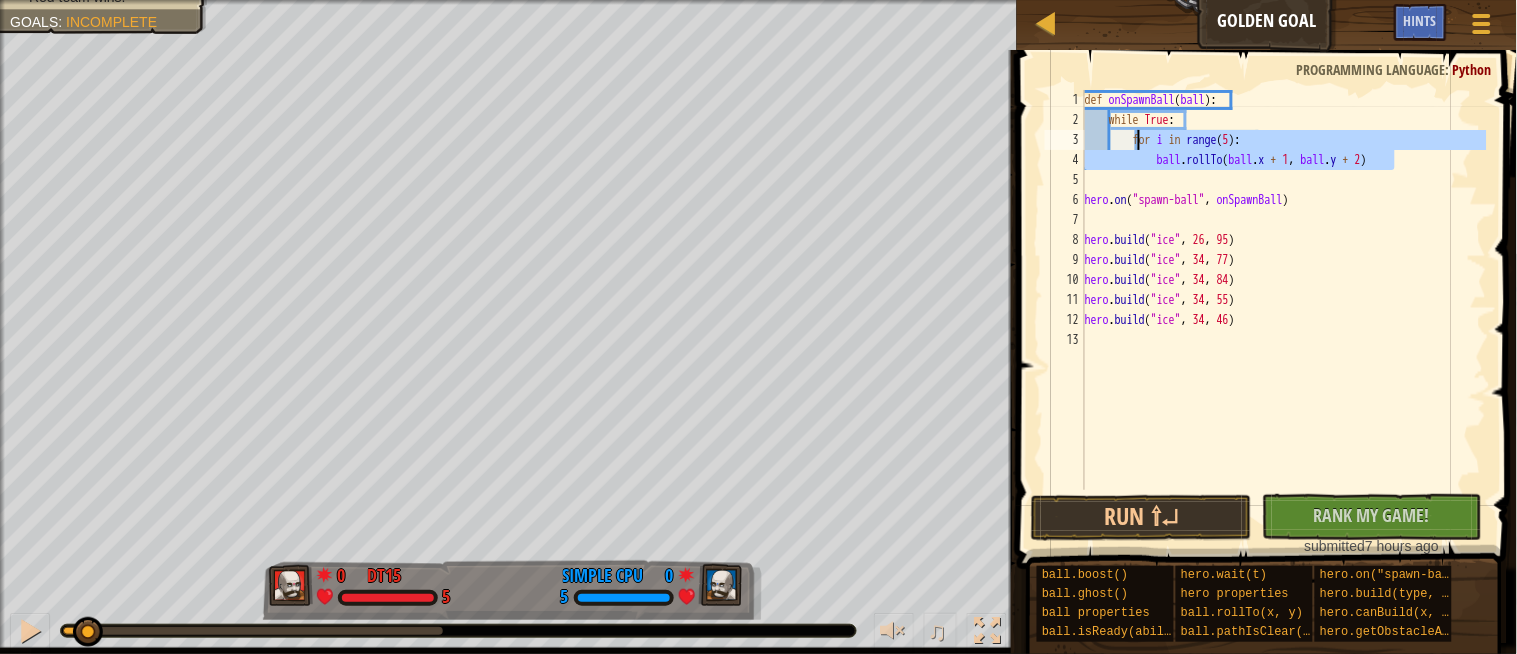 drag, startPoint x: 1453, startPoint y: 156, endPoint x: 1140, endPoint y: 143, distance: 313.26987 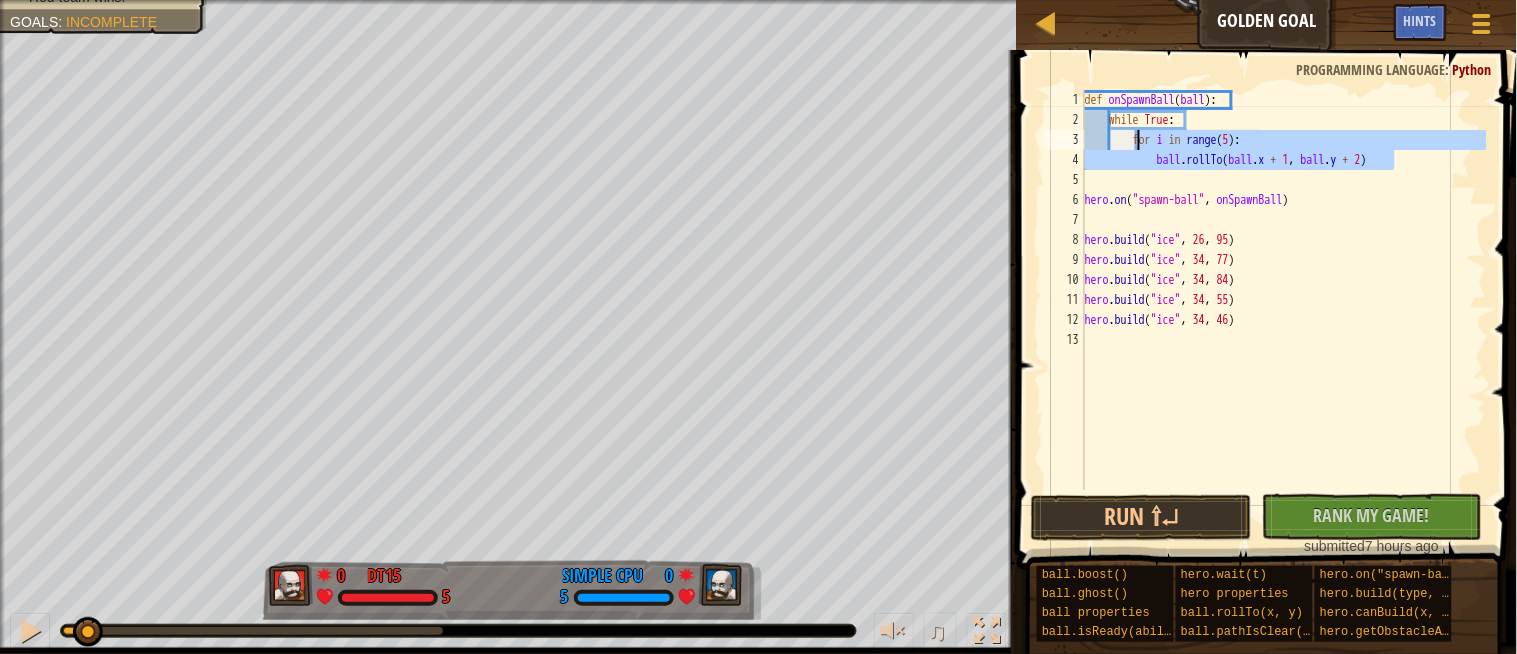 click on "def   onSpawnBall ( ball ) :      while   True :          for   i   in   range ( 5 ) :              ball . rollTo ( ball . x   +   1 ,   ball . y   +   2 ) hero . on ( "spawn-ball" ,   onSpawnBall ) hero . build ( "ice" ,   26 ,   95 ) hero . build ( "ice" ,   34 ,   77 ) hero . build ( "ice" ,   34 ,   84 ) hero . build ( "ice" ,   34 ,   55 ) hero . build ( "ice" ,   34 ,   46 )" at bounding box center [1284, 310] 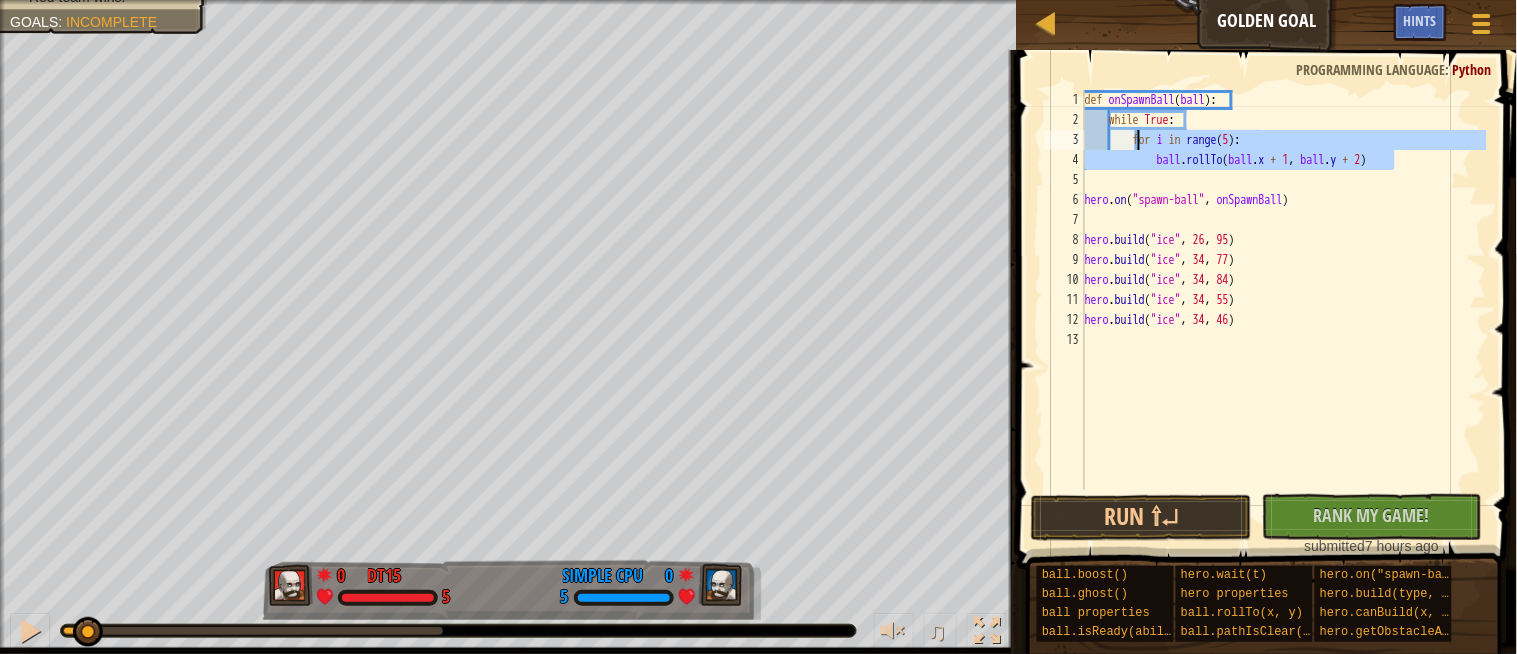 click on "def   onSpawnBall ( ball ) :      while   True :          for   i   in   range ( 5 ) :              ball . rollTo ( ball . x   +   1 ,   ball . y   +   2 ) hero . on ( "spawn-ball" ,   onSpawnBall ) hero . build ( "ice" ,   26 ,   95 ) hero . build ( "ice" ,   34 ,   77 ) hero . build ( "ice" ,   34 ,   84 ) hero . build ( "ice" ,   34 ,   55 ) hero . build ( "ice" ,   34 ,   46 )" at bounding box center [1284, 290] 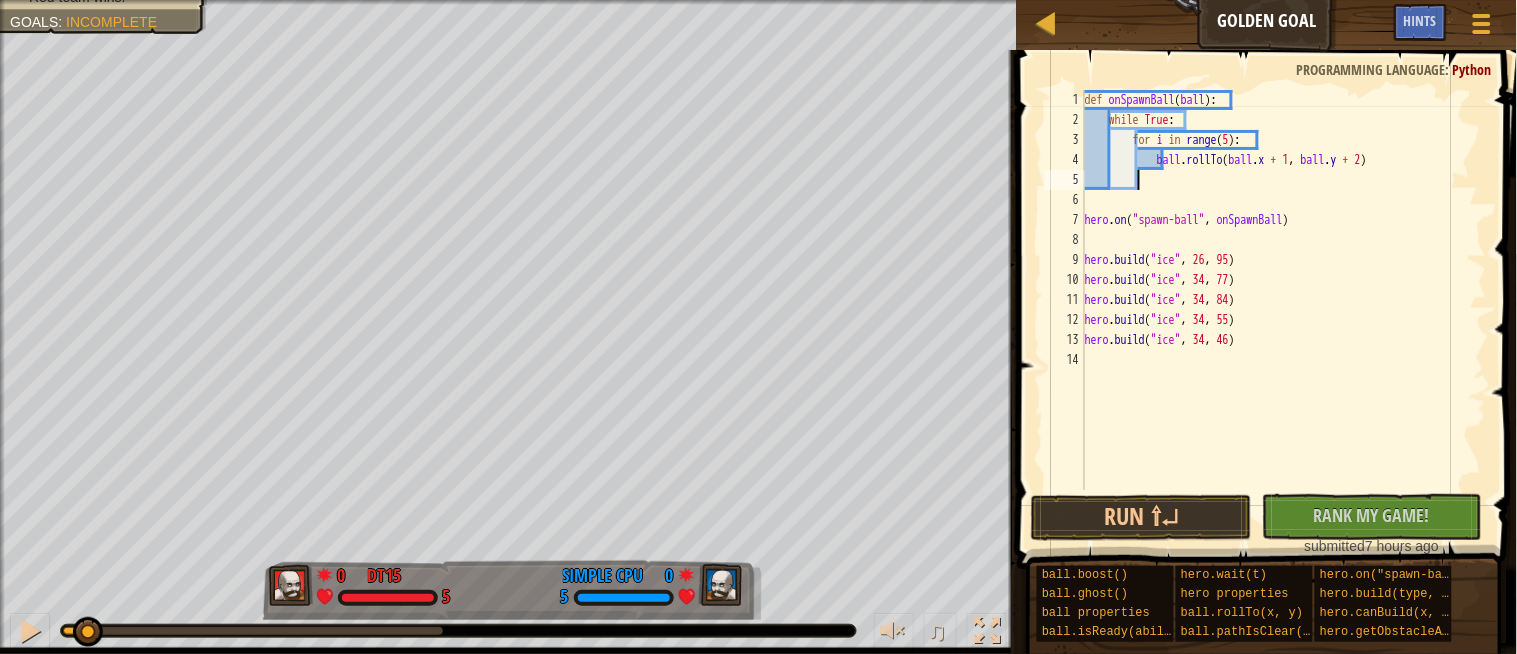 scroll, scrollTop: 8, scrollLeft: 3, axis: both 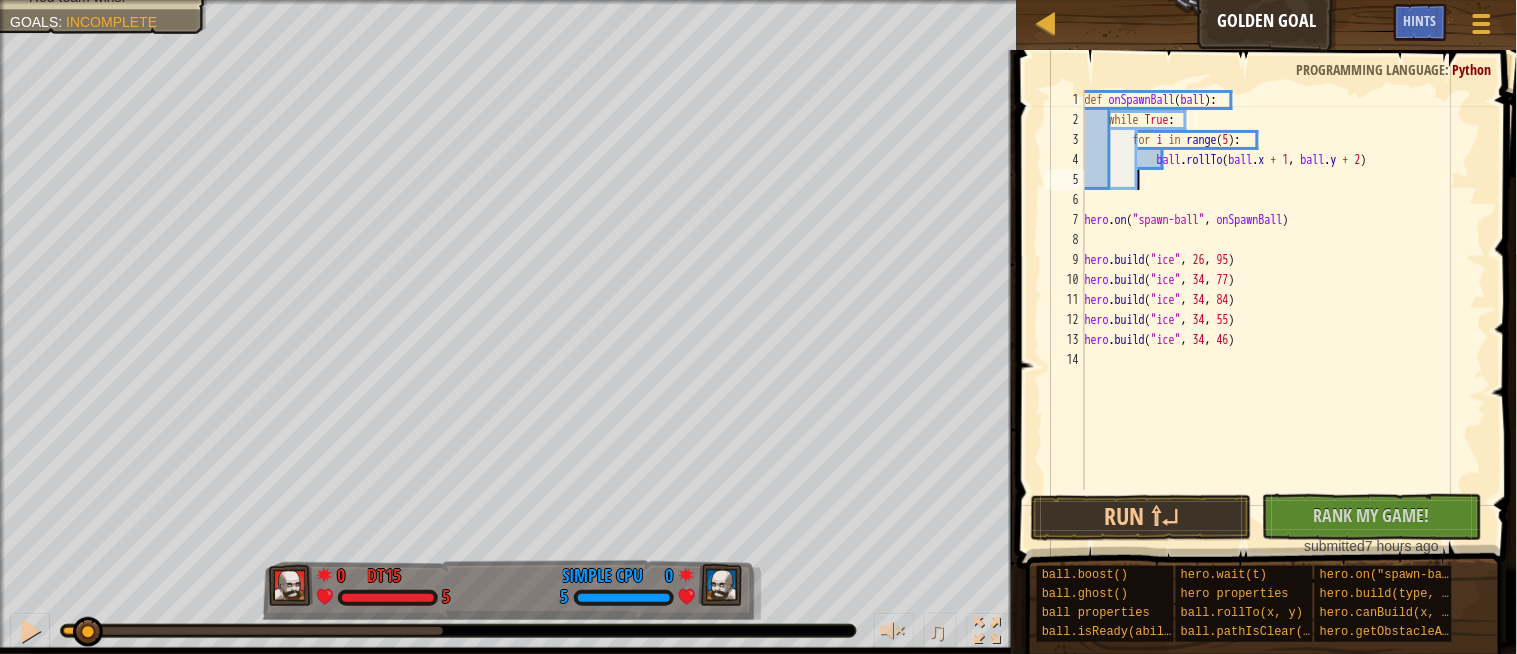 paste on "ball.rollTo(ball.x + 1, ball.y + 2)" 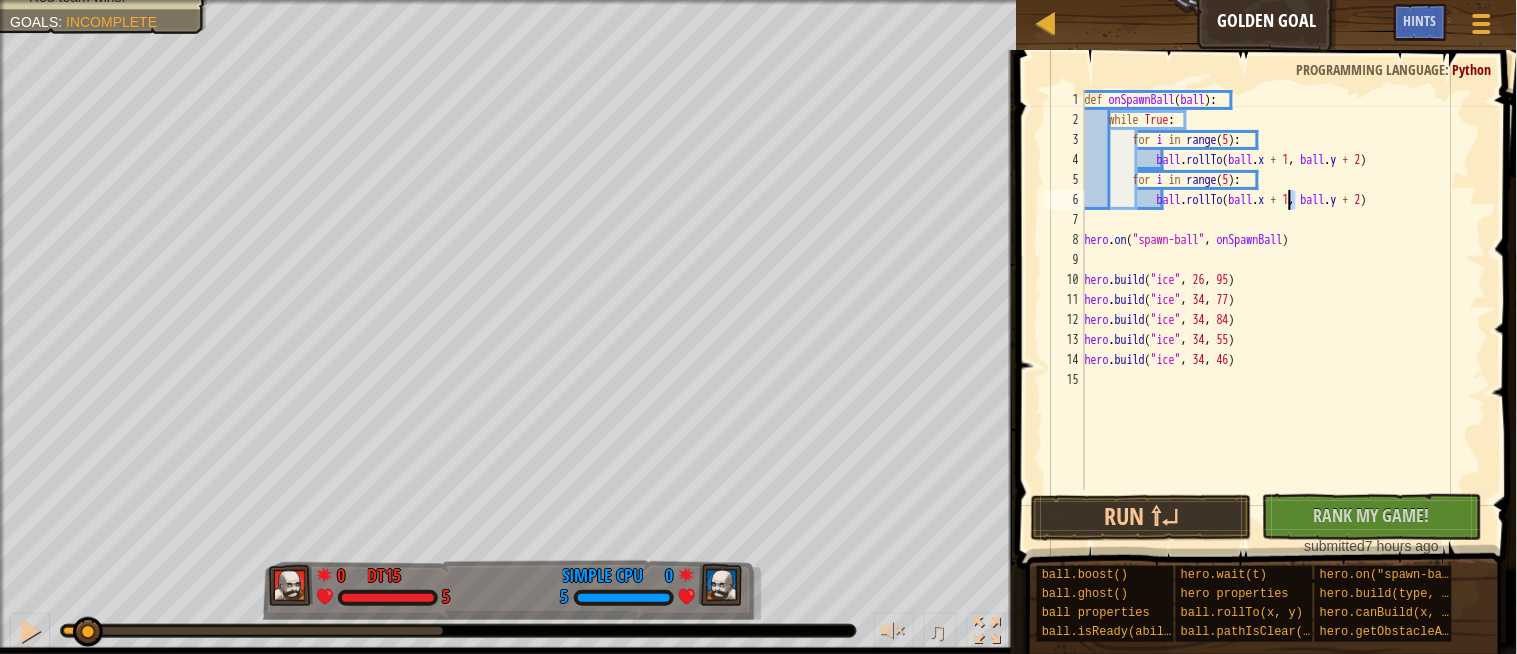 click on "def   onSpawnBall ( ball ) :      while   True :          for   i   in   range ( 5 ) :              ball . rollTo ( ball . x   +   1 ,   ball . y   +   2 )          for   i   in   range ( 5 ) :              ball . rollTo ( ball . x   +   1 ,   ball . y   +   2 ) hero . on ( "spawn-ball" ,   onSpawnBall ) hero . build ( "ice" ,   [NUMBER] ,   [NUMBER] ) hero . build ( "ice" ,   [NUMBER] ,   [NUMBER] ) hero . build ( "ice" ,   [NUMBER] ,   [NUMBER] ) hero . build ( "ice" ,   [NUMBER] ,   [NUMBER] )" at bounding box center [1284, 310] 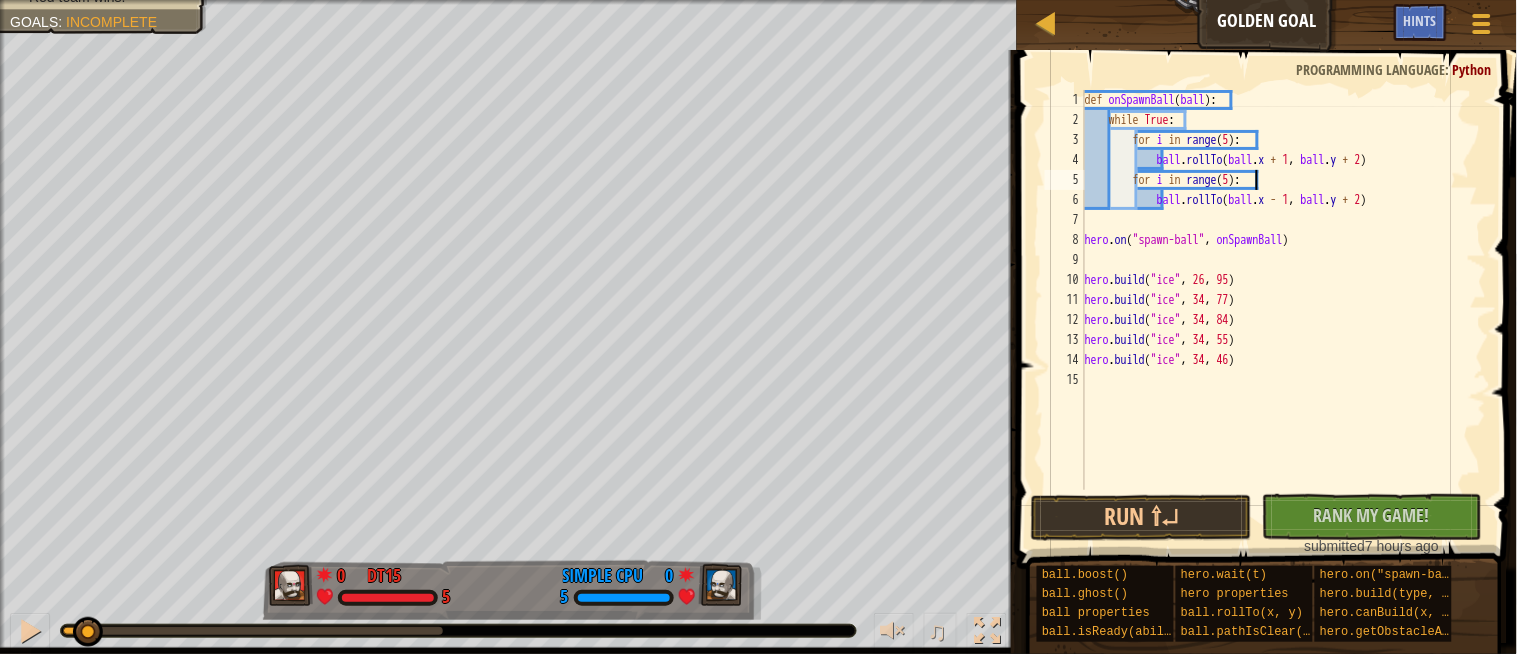 click on "def   onSpawnBall ( ball ) :      while   True :          for   i   in   range ( 5 ) :              ball . rollTo ( ball . x   +   1 ,   ball . y   +   2 )          for   i   in   range ( 5 ) :              ball . rollTo ( ball . x   -   1 ,   ball . y   +   2 ) hero . on ( "spawn-ball" ,   onSpawnBall ) hero . build ( "ice" ,   [NUMBER] ,   [NUMBER] ) hero . build ( "ice" ,   [NUMBER] ,   [NUMBER] ) hero . build ( "ice" ,   [NUMBER] ,   [NUMBER] ) hero . build ( "ice" ,   [NUMBER] ,   [NUMBER] )" at bounding box center (1284, 310) 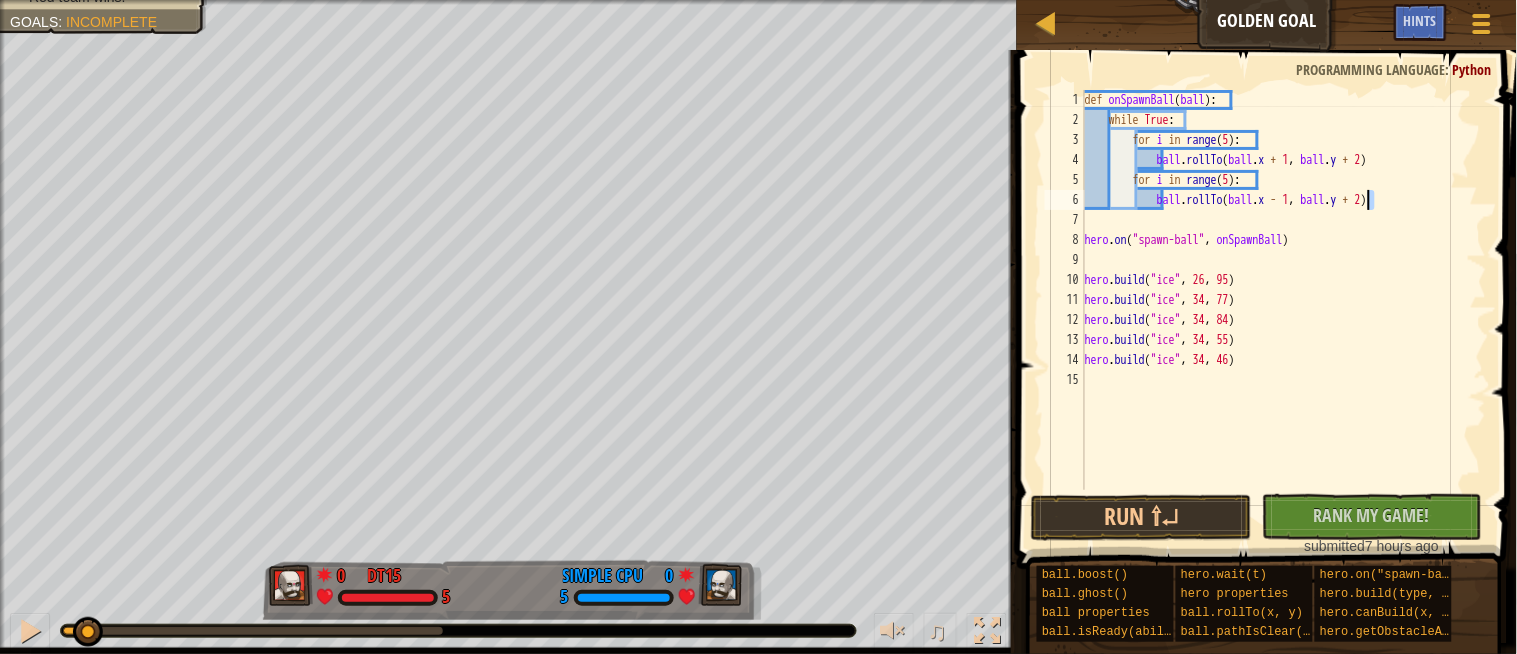drag, startPoint x: 1375, startPoint y: 193, endPoint x: 1367, endPoint y: 201, distance: 11.313708 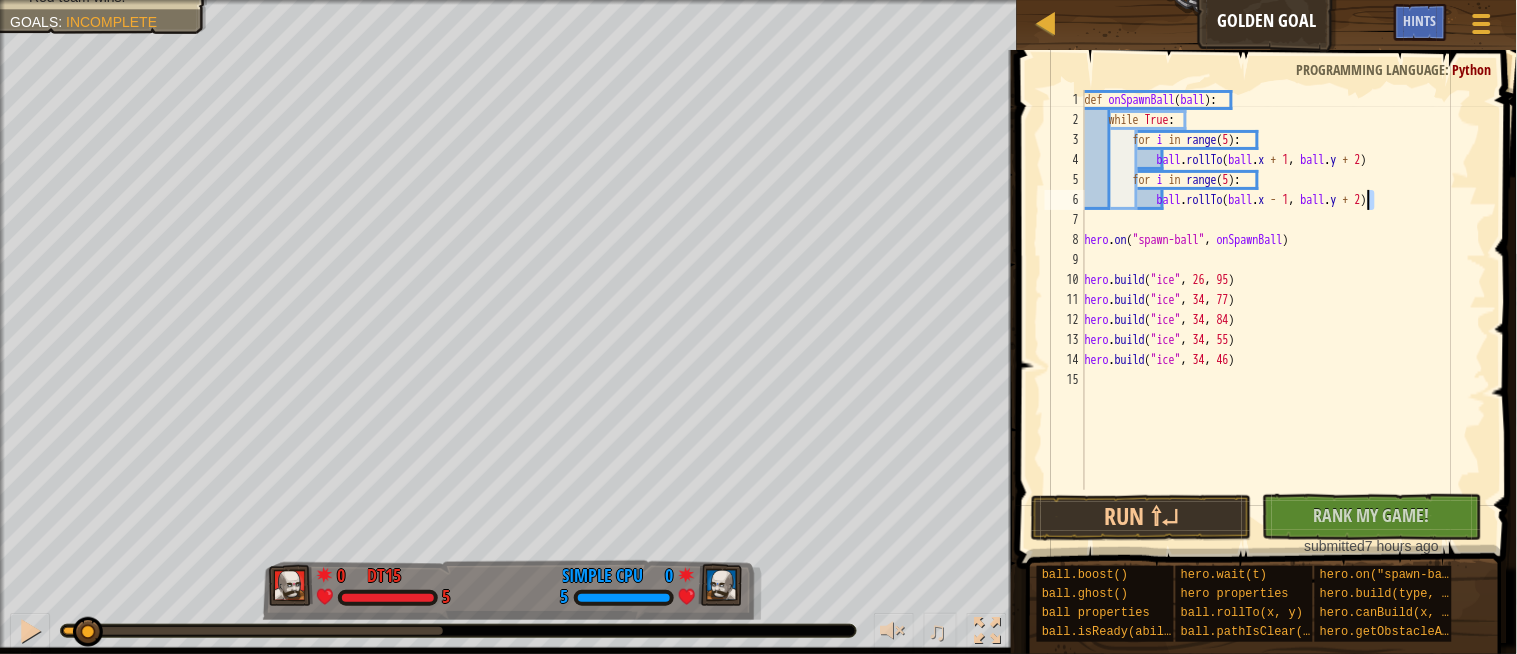 click on "def   onSpawnBall ( ball ) :      while   True :          for   i   in   range ( 5 ) :              ball . rollTo ( ball . x   +   1 ,   ball . y   +   2 )          for   i   in   range ( 5 ) :              ball . rollTo ( ball . x   -   1 ,   ball . y   +   2 ) hero . on ( "spawn-ball" ,   onSpawnBall ) hero . build ( "ice" ,   [NUMBER] ,   [NUMBER] ) hero . build ( "ice" ,   [NUMBER] ,   [NUMBER] ) hero . build ( "ice" ,   [NUMBER] ,   [NUMBER] ) hero . build ( "ice" ,   [NUMBER] ,   [NUMBER] )" at bounding box center (1284, 310) 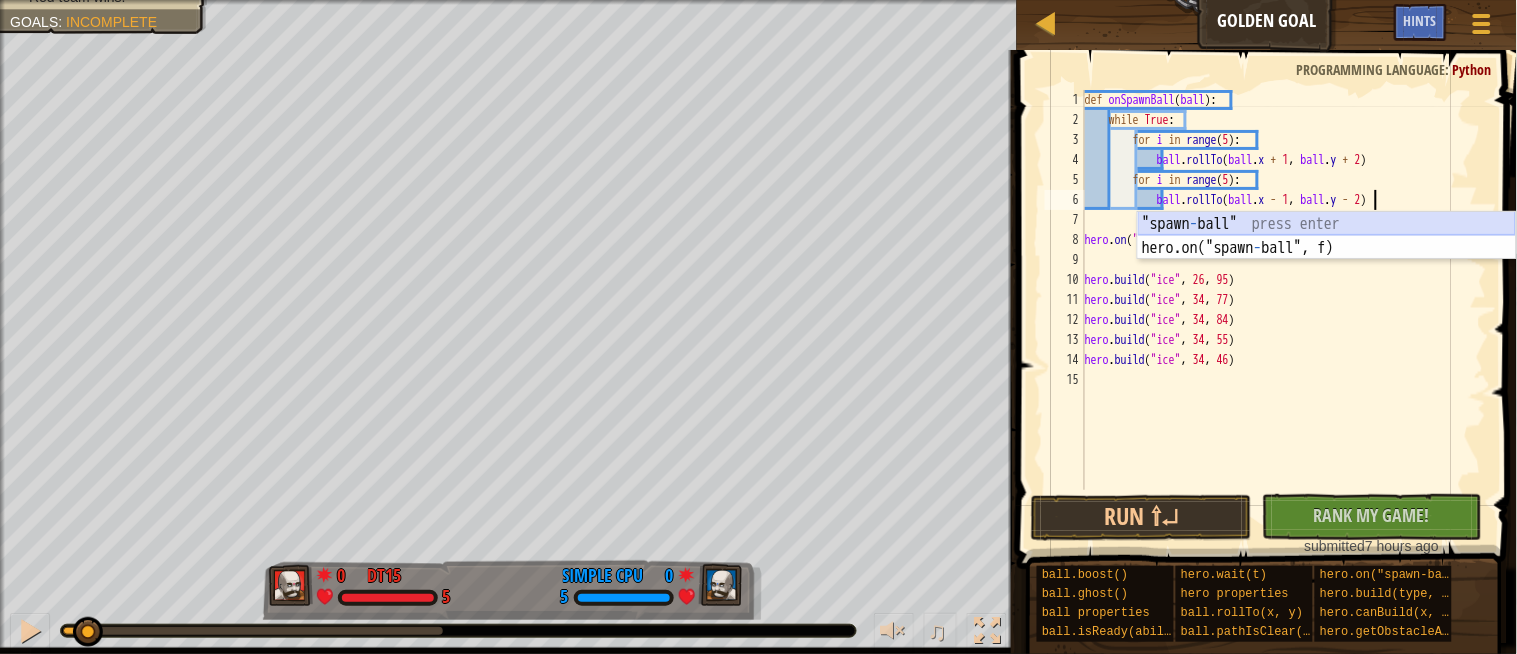 scroll, scrollTop: 8, scrollLeft: 23, axis: both 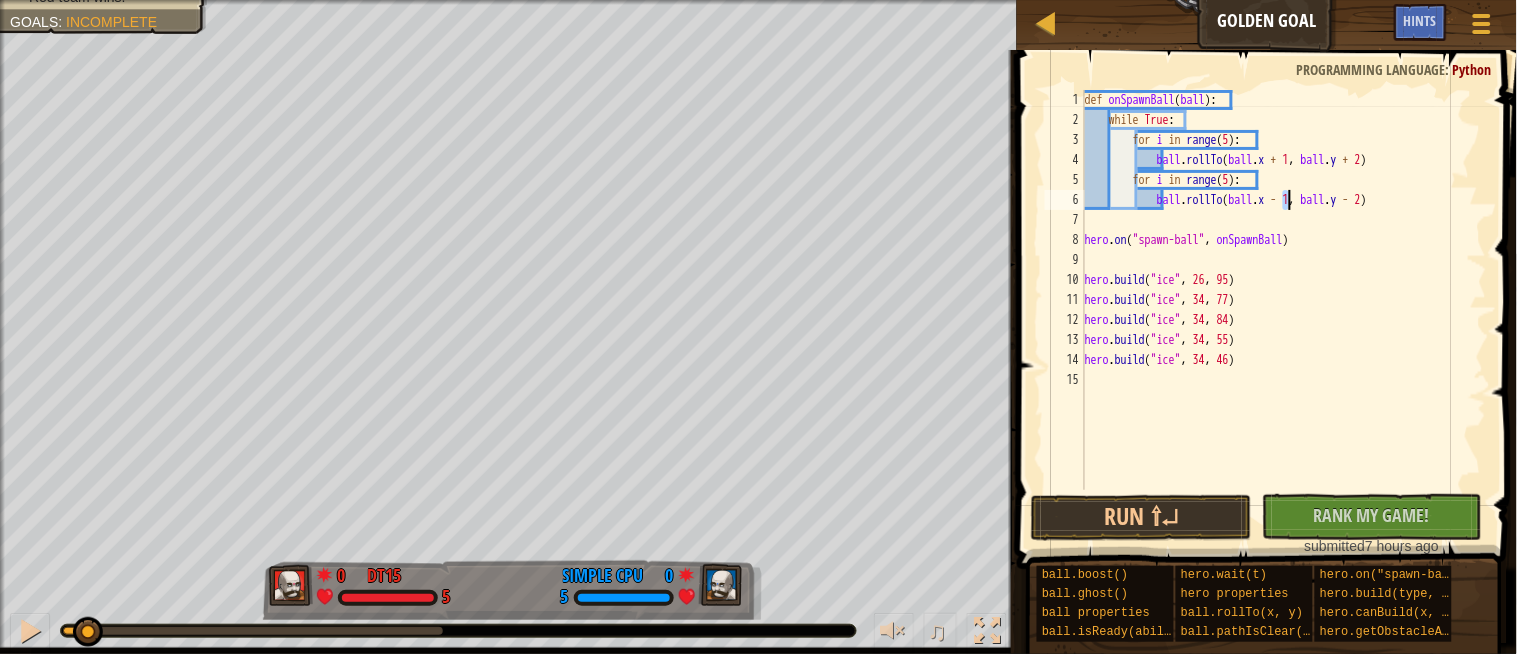 click on "def   onSpawnBall ( ball ) :      while   True :          for   i   in   range ( 5 ) :              ball . rollTo ( ball . x   +   1 ,   ball . y   +   2 )          for   i   in   range ( 5 ) :              ball . rollTo ( ball . x   -   1 ,   ball . y   -   2 ) hero . on ( "spawn-ball" ,   onSpawnBall ) hero . build ( "ice" ,   [NUMBER] ,   [NUMBER] ) hero . build ( "ice" ,   [NUMBER] ,   [NUMBER] ) hero . build ( "ice" ,   [NUMBER] ,   [NUMBER] ) hero . build ( "ice" ,   [NUMBER] ,   [NUMBER] )" at bounding box center (1284, 310) 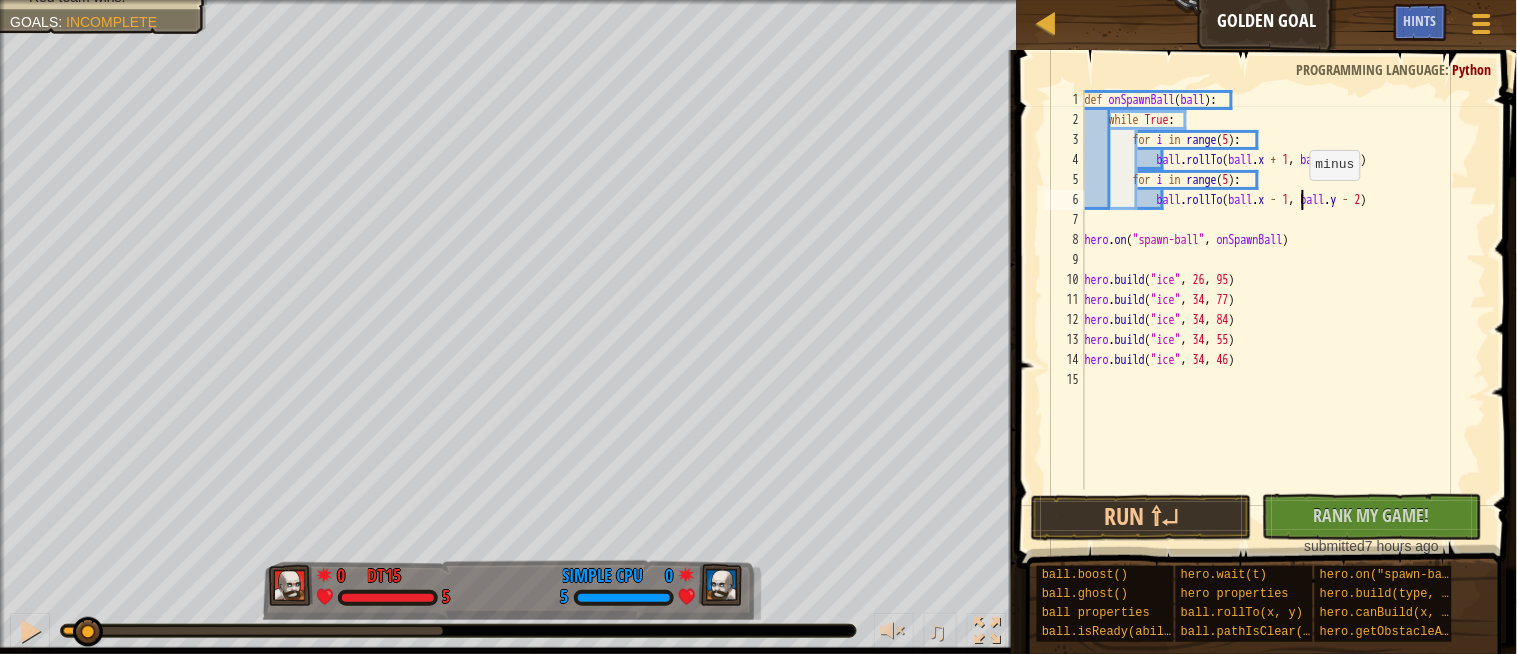 click on "def   onSpawnBall ( ball ) :      while   True :          for   i   in   range ( 5 ) :              ball . rollTo ( ball . x   +   1 ,   ball . y   +   2 )          for   i   in   range ( 5 ) :              ball . rollTo ( ball . x   -   1 ,   ball . y   -   2 ) hero . on ( "spawn-ball" ,   onSpawnBall ) hero . build ( "ice" ,   [NUMBER] ,   [NUMBER] ) hero . build ( "ice" ,   [NUMBER] ,   [NUMBER] ) hero . build ( "ice" ,   [NUMBER] ,   [NUMBER] ) hero . build ( "ice" ,   [NUMBER] ,   [NUMBER] )" at bounding box center (1284, 310) 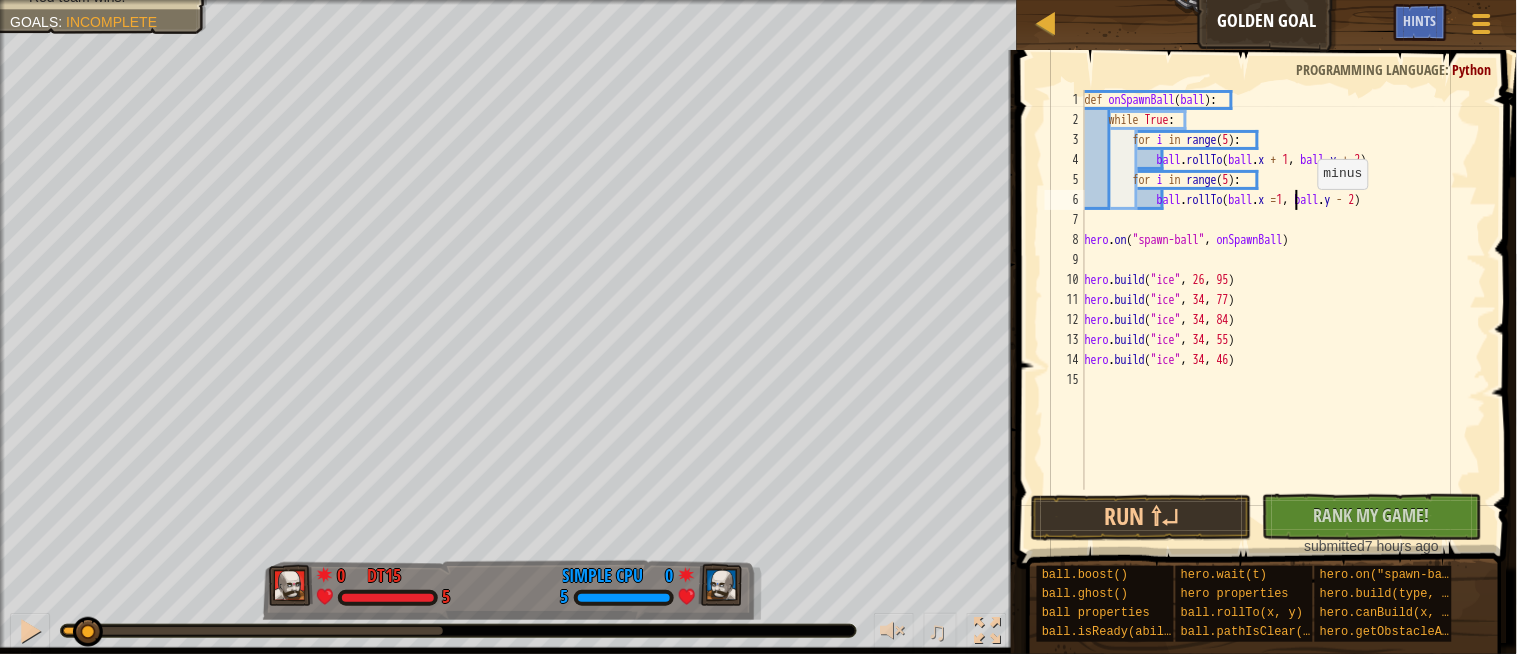 scroll, scrollTop: 8, scrollLeft: 16, axis: both 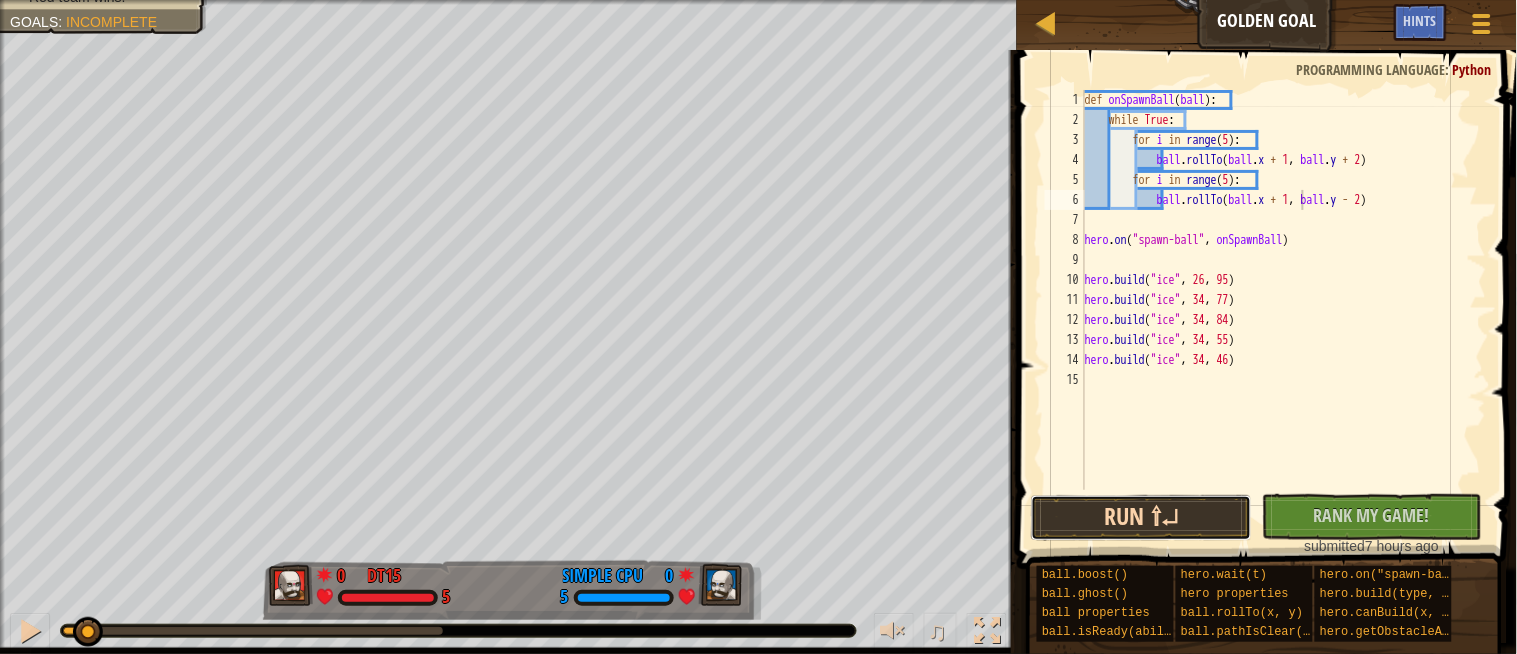 click on "Run ⇧↵" at bounding box center (1141, 518) 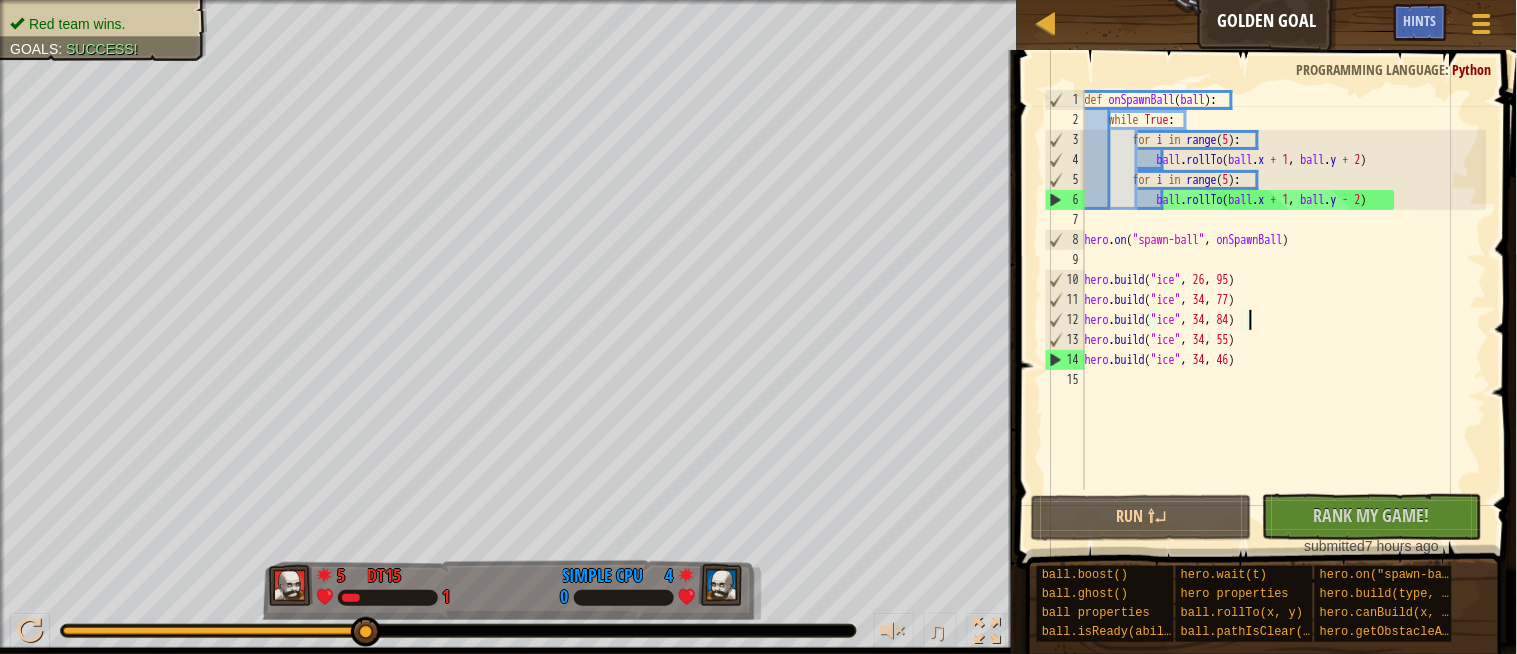 click on "def   onSpawnBall ( ball ) :      while   True :          for   i   in   range ( 5 ) :              ball . rollTo ( ball . x   +   1 ,   ball . y   +   2 )          for   i   in   range ( 5 ) :              ball . rollTo ( ball . x   +   1 ,   ball . y   -   2 ) hero . on ( "spawn-ball" ,   onSpawnBall ) hero . build ( "ice" ,   [NUMBER] ,   [NUMBER] ) hero . build ( "ice" ,   [NUMBER] ,   [NUMBER] ) hero . build ( "ice" ,   [NUMBER] ,   [NUMBER] ) hero . build ( "ice" ,   [NUMBER] ,   [NUMBER] )" at bounding box center [1284, 310] 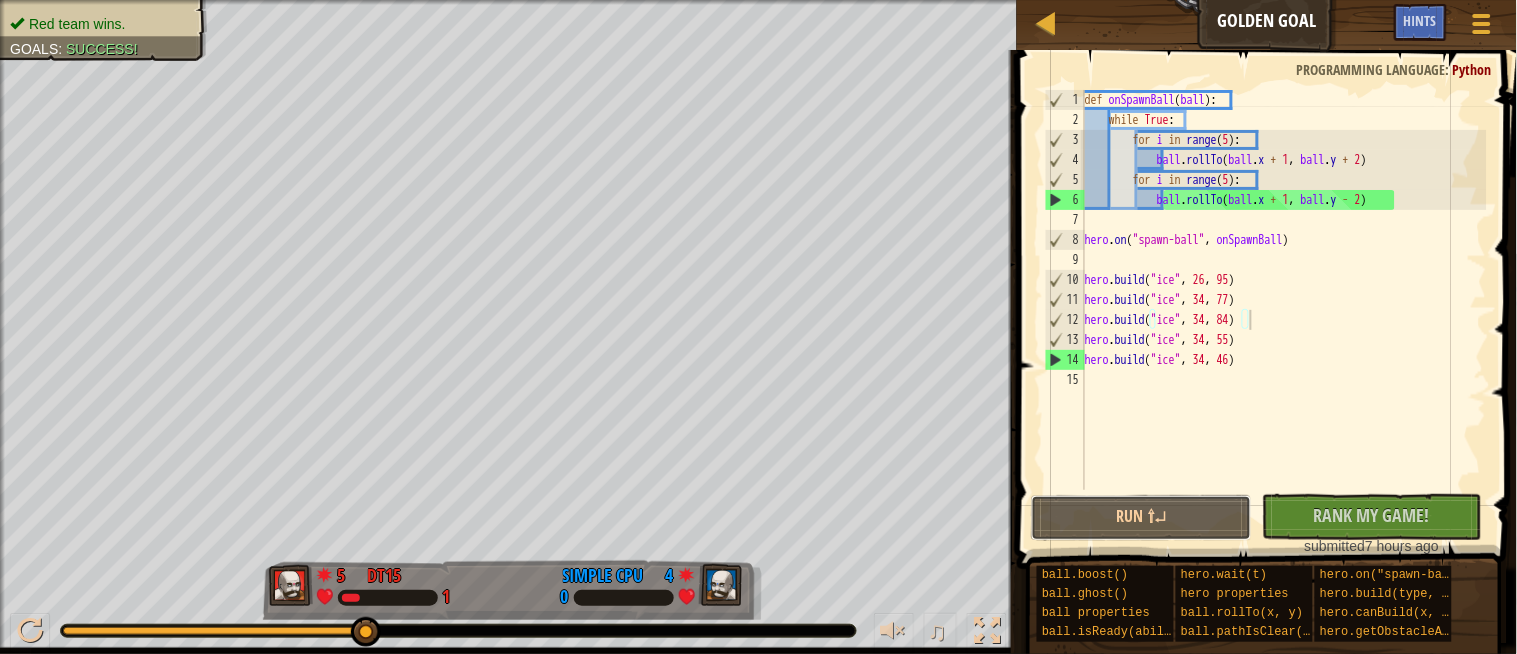drag, startPoint x: 1182, startPoint y: 518, endPoint x: 1170, endPoint y: 463, distance: 56.293873 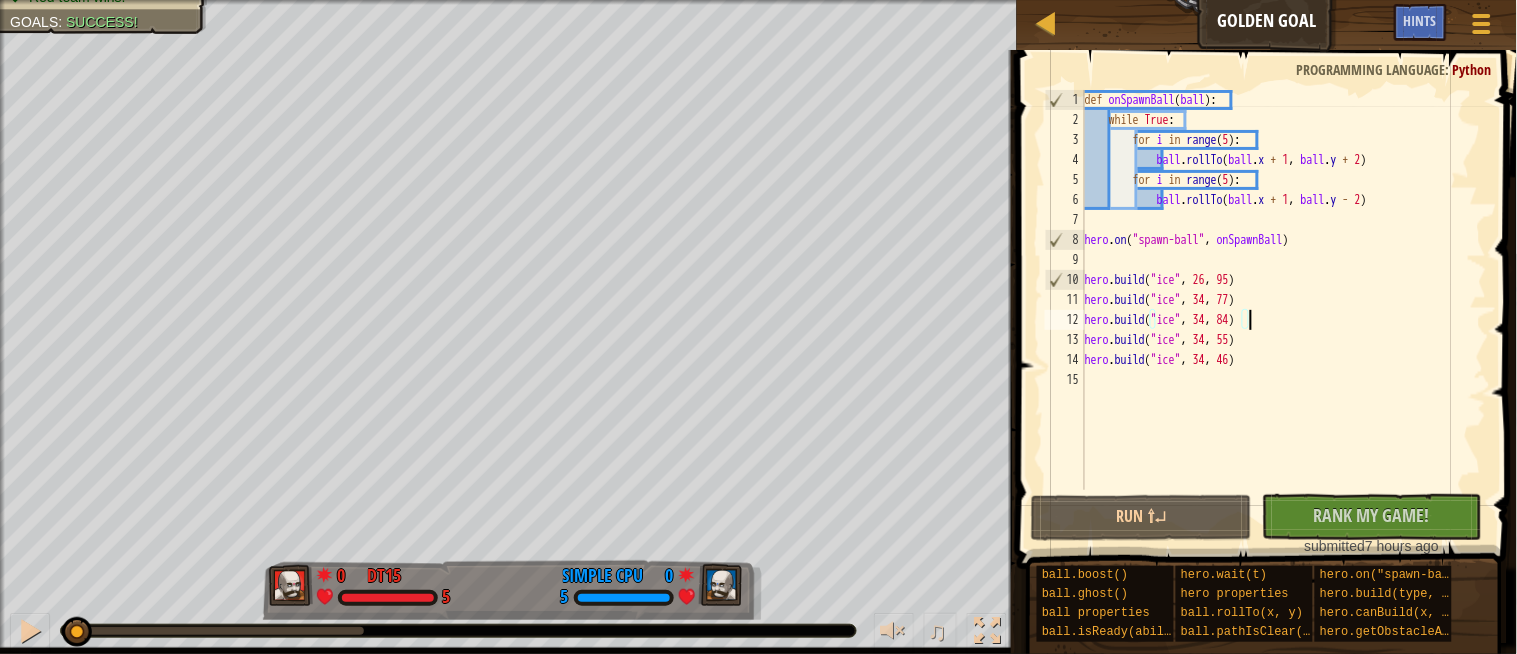 click on "Red team wins. Goals : Success! 0 DT15 5 0 Simple CPU 5 ♫ Okar" at bounding box center (758, 327) 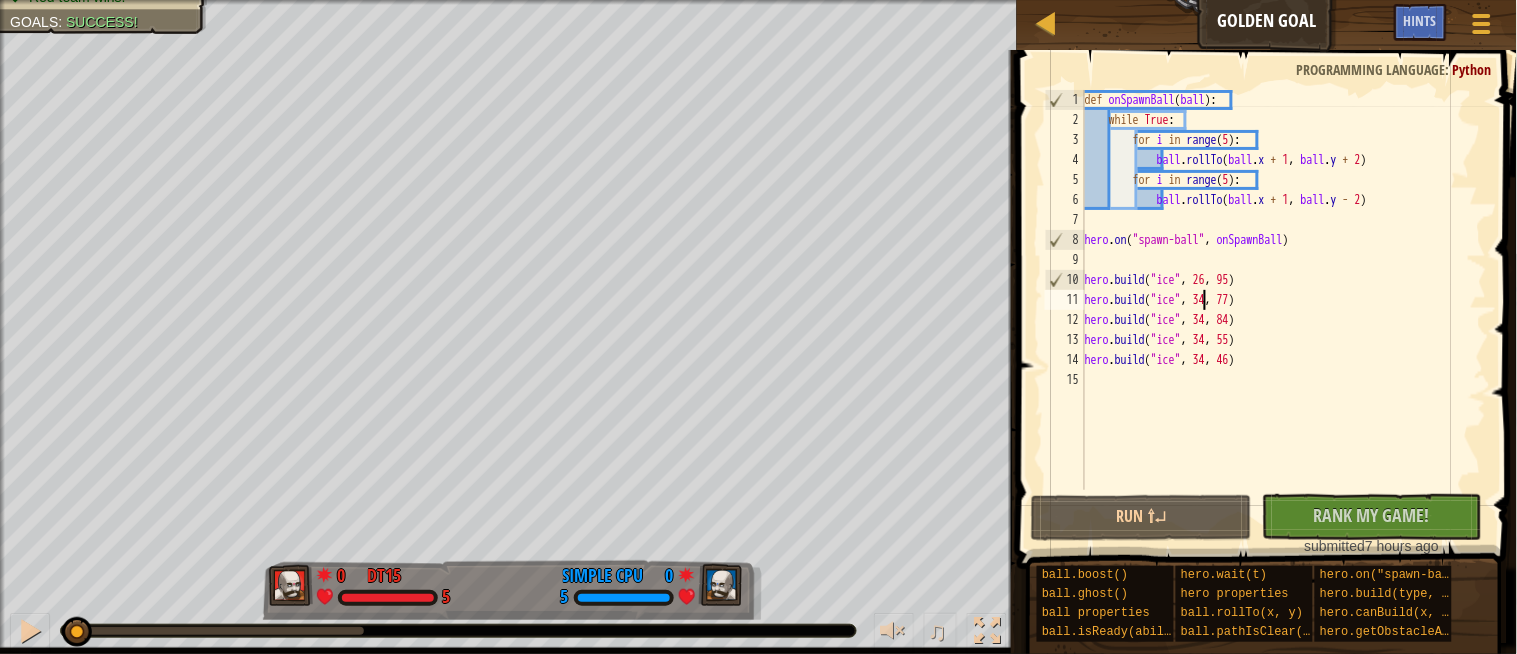 click on "def   onSpawnBall ( ball ) :      while   True :          for   i   in   range ( 5 ) :              ball . rollTo ( ball . x   +   1 ,   ball . y   +   2 )          for   i   in   range ( 5 ) :              ball . rollTo ( ball . x   +   1 ,   ball . y   -   2 ) hero . on ( "spawn-ball" ,   onSpawnBall ) hero . build ( "ice" ,   [NUMBER] ,   [NUMBER] ) hero . build ( "ice" ,   [NUMBER] ,   [NUMBER] ) hero . build ( "ice" ,   [NUMBER] ,   [NUMBER] ) hero . build ( "ice" ,   [NUMBER] ,   [NUMBER] )" at bounding box center [1284, 310] 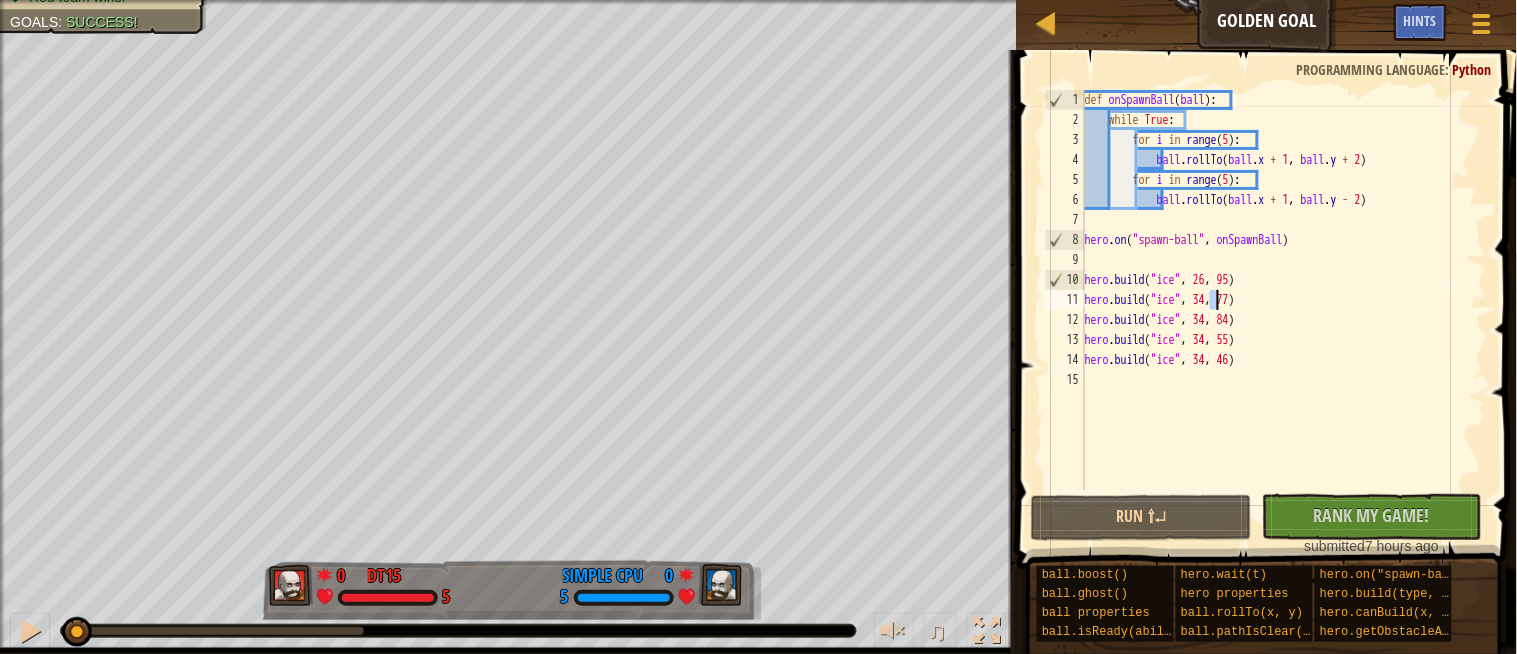 click on "def   onSpawnBall ( ball ) :      while   True :          for   i   in   range ( 5 ) :              ball . rollTo ( ball . x   +   1 ,   ball . y   +   2 )          for   i   in   range ( 5 ) :              ball . rollTo ( ball . x   +   1 ,   ball . y   -   2 ) hero . on ( "spawn-ball" ,   onSpawnBall ) hero . build ( "ice" ,   [NUMBER] ,   [NUMBER] ) hero . build ( "ice" ,   [NUMBER] ,   [NUMBER] ) hero . build ( "ice" ,   [NUMBER] ,   [NUMBER] ) hero . build ( "ice" ,   [NUMBER] ,   [NUMBER] )" at bounding box center (1284, 310) 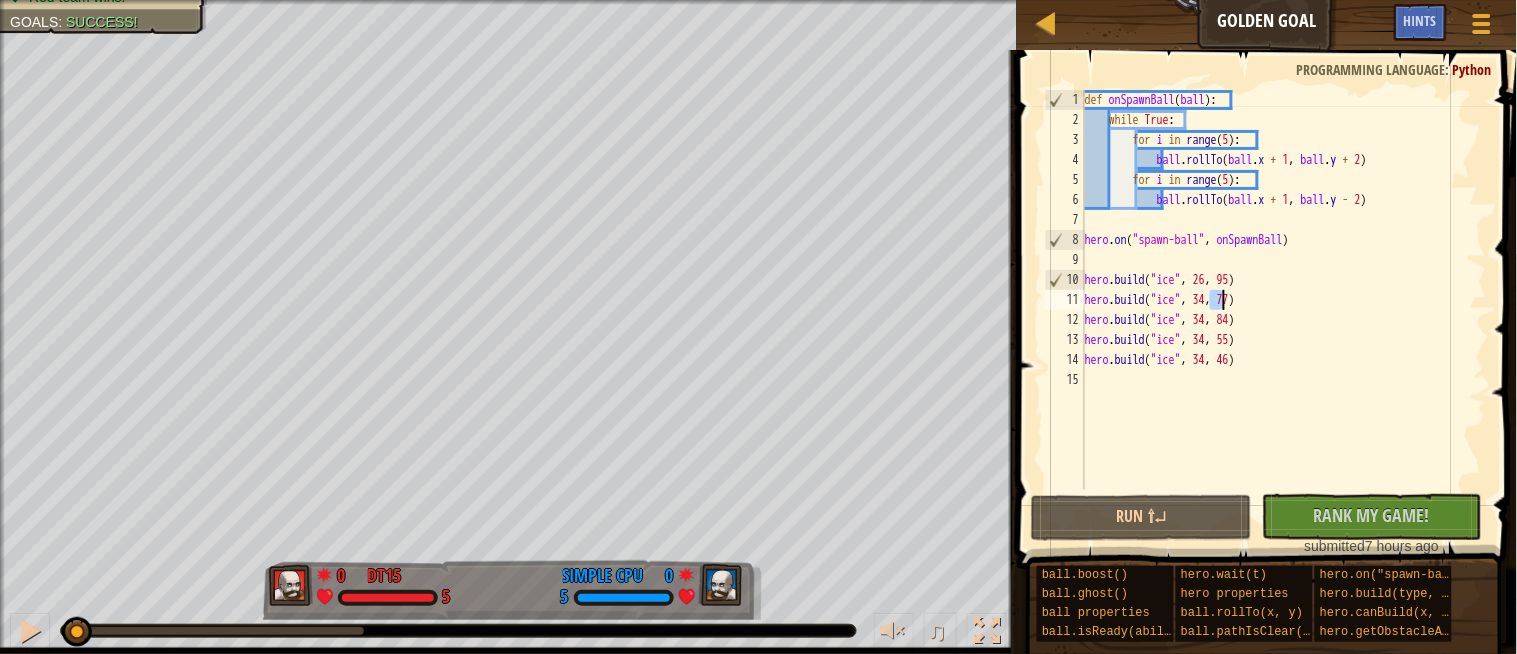 scroll, scrollTop: 8, scrollLeft: 11, axis: both 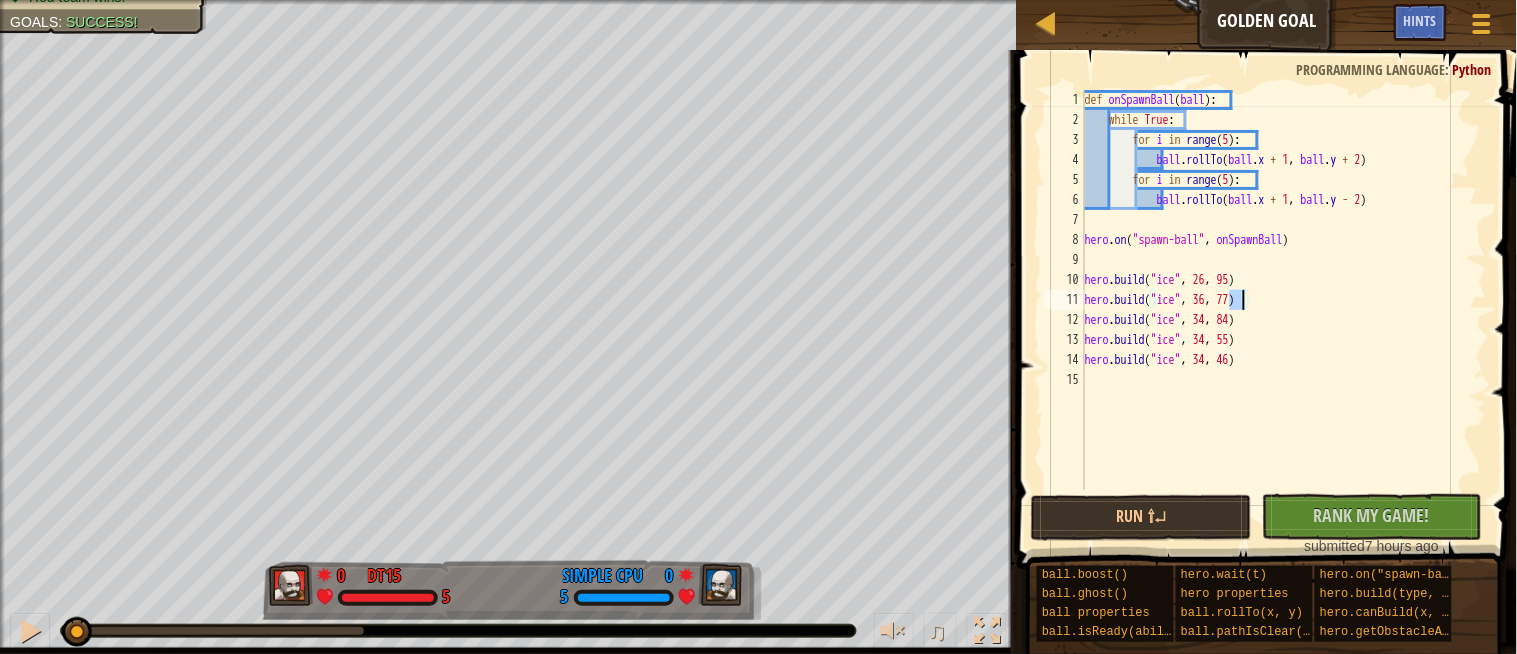 drag, startPoint x: 1231, startPoint y: 302, endPoint x: 1245, endPoint y: 304, distance: 14.142136 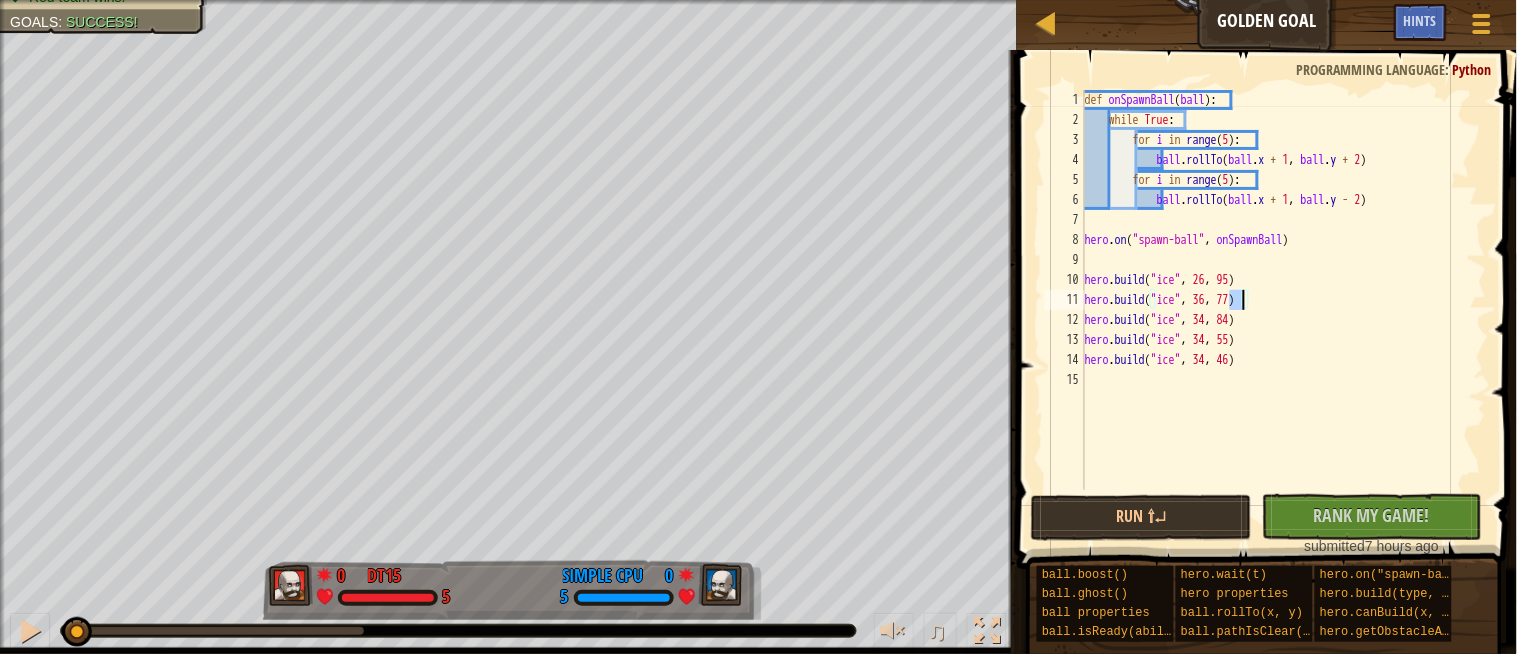 click on "def   onSpawnBall ( ball ) :      while   True :          for   i   in   range ( 5 ) :              ball . rollTo ( ball . x   +   1 ,   ball . y   +   2 )          for   i   in   range ( 5 ) :              ball . rollTo ( ball . x   +   1 ,   ball . y   -   2 ) hero . on ( "spawn-ball" ,   onSpawnBall ) hero . build ( "ice" ,   [NUMBER] ,   [NUMBER] ) hero . build ( "ice" ,   [NUMBER] ,   [NUMBER] ) hero . build ( "ice" ,   [NUMBER] ,   [NUMBER] ) hero . build ( "ice" ,   [NUMBER] ,   [NUMBER] )" at bounding box center [1284, 310] 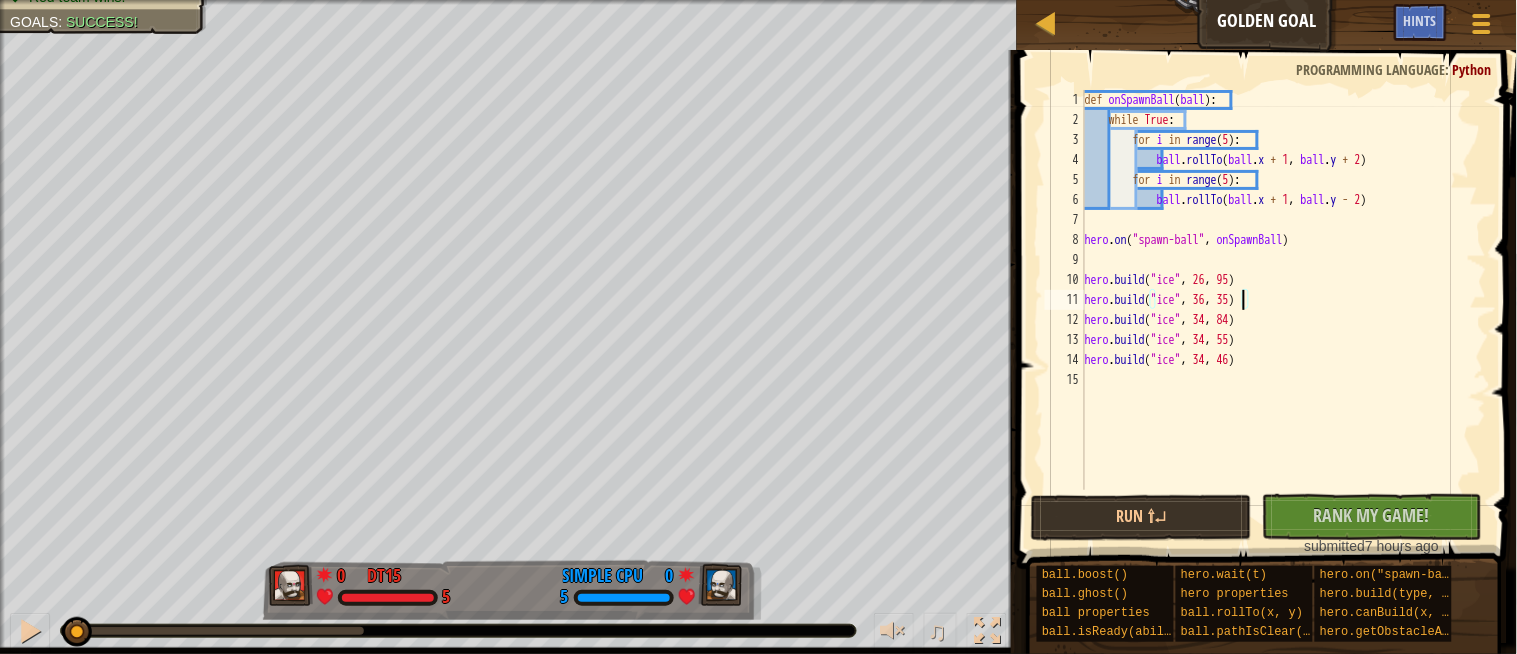 scroll, scrollTop: 8, scrollLeft: 12, axis: both 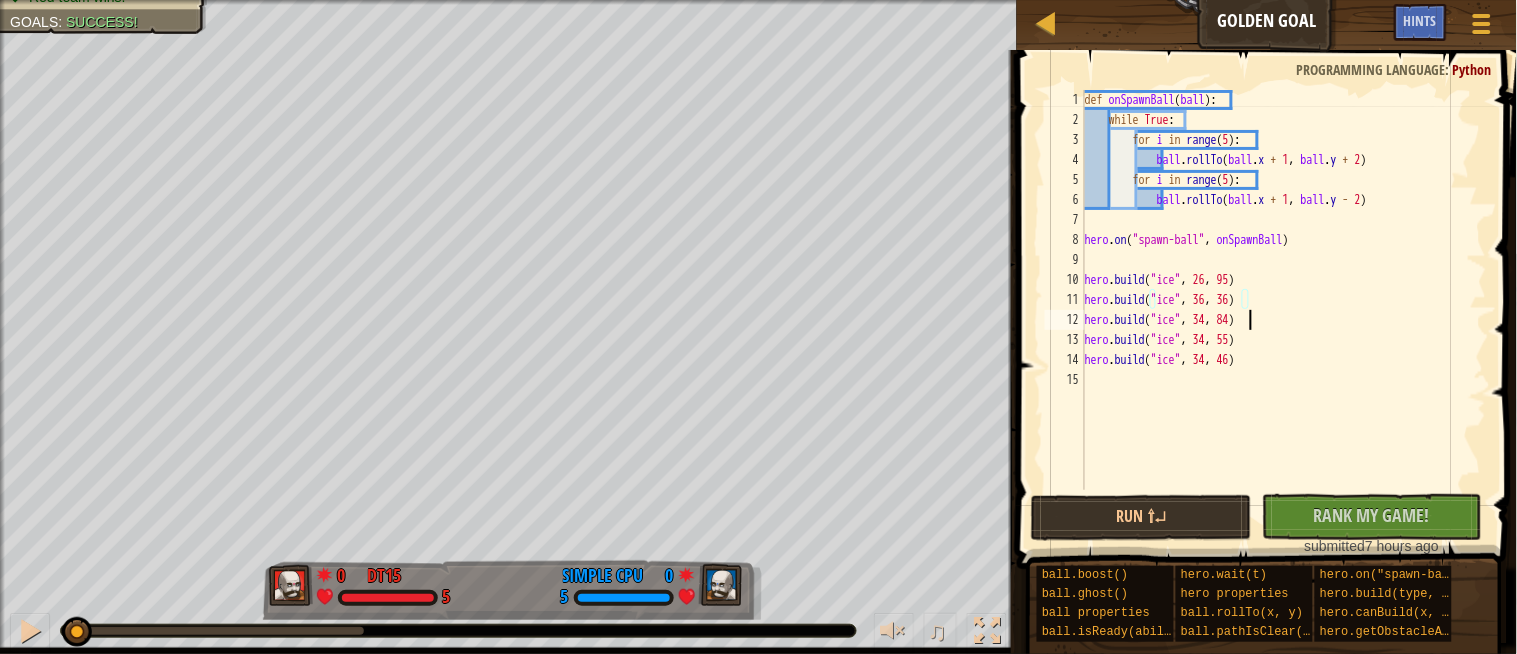 click on "def   onSpawnBall ( ball ) :      while   True :          for   i   in   range ( 5 ) :              ball . rollTo ( ball . x   +   1 ,   ball . y   +   2 )          for   i   in   range ( 5 ) :              ball . rollTo ( ball . x   +   1 ,   ball . y   -   2 ) hero . on ( "spawn-ball" ,   onSpawnBall ) hero . build ( "ice" ,   [NUMBER] ,   [NUMBER] ) hero . build ( "ice" ,   [NUMBER] ,   [NUMBER] ) hero . build ( "ice" ,   [NUMBER] ,   [NUMBER] ) hero . build ( "ice" ,   [NUMBER] ,   [NUMBER] )" at bounding box center [1284, 310] 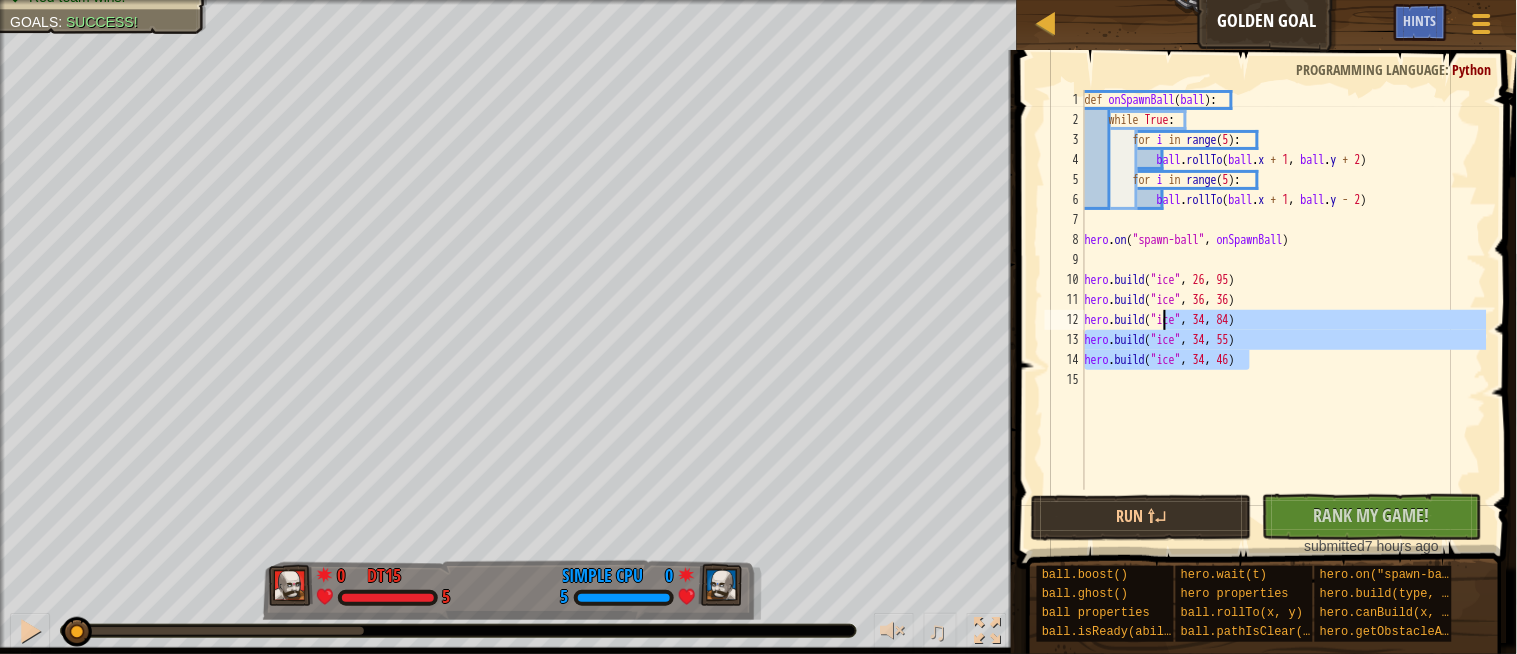 drag, startPoint x: 1265, startPoint y: 351, endPoint x: 1166, endPoint y: 314, distance: 105.68822 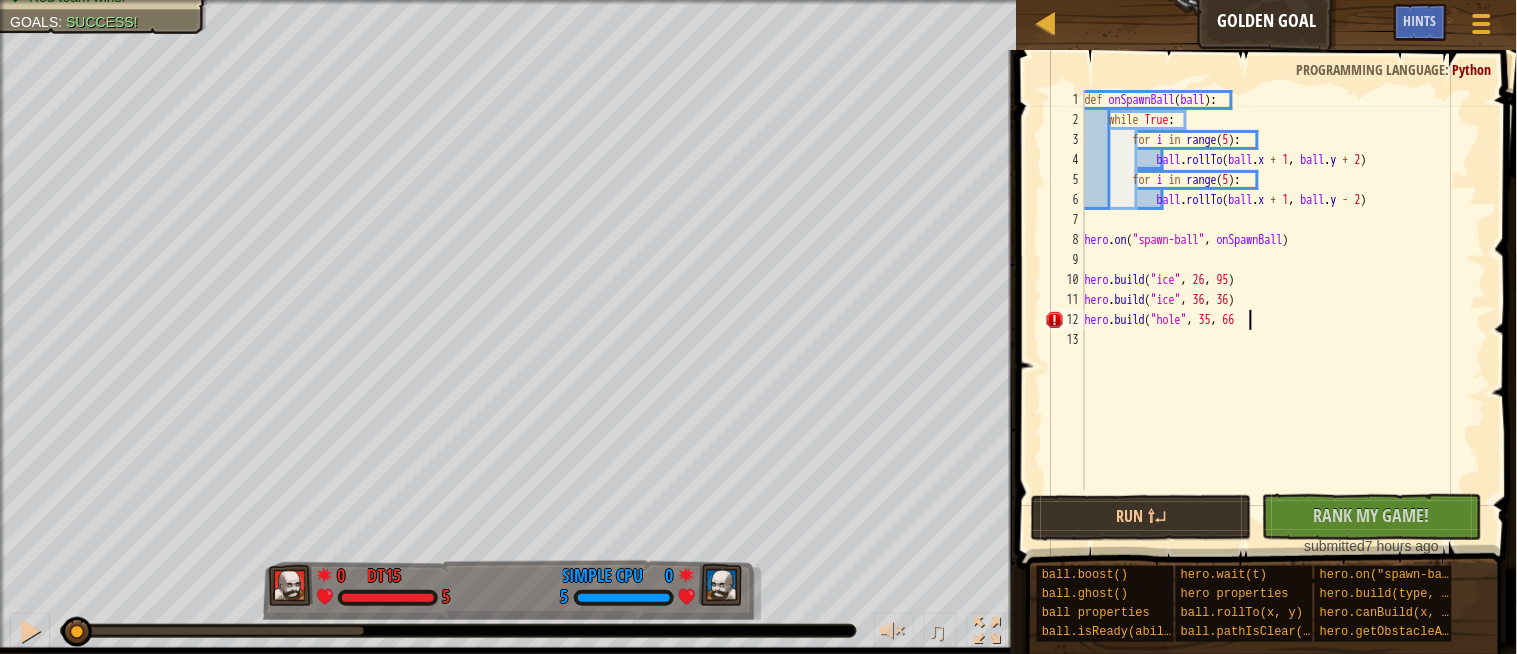 scroll, scrollTop: 8, scrollLeft: 12, axis: both 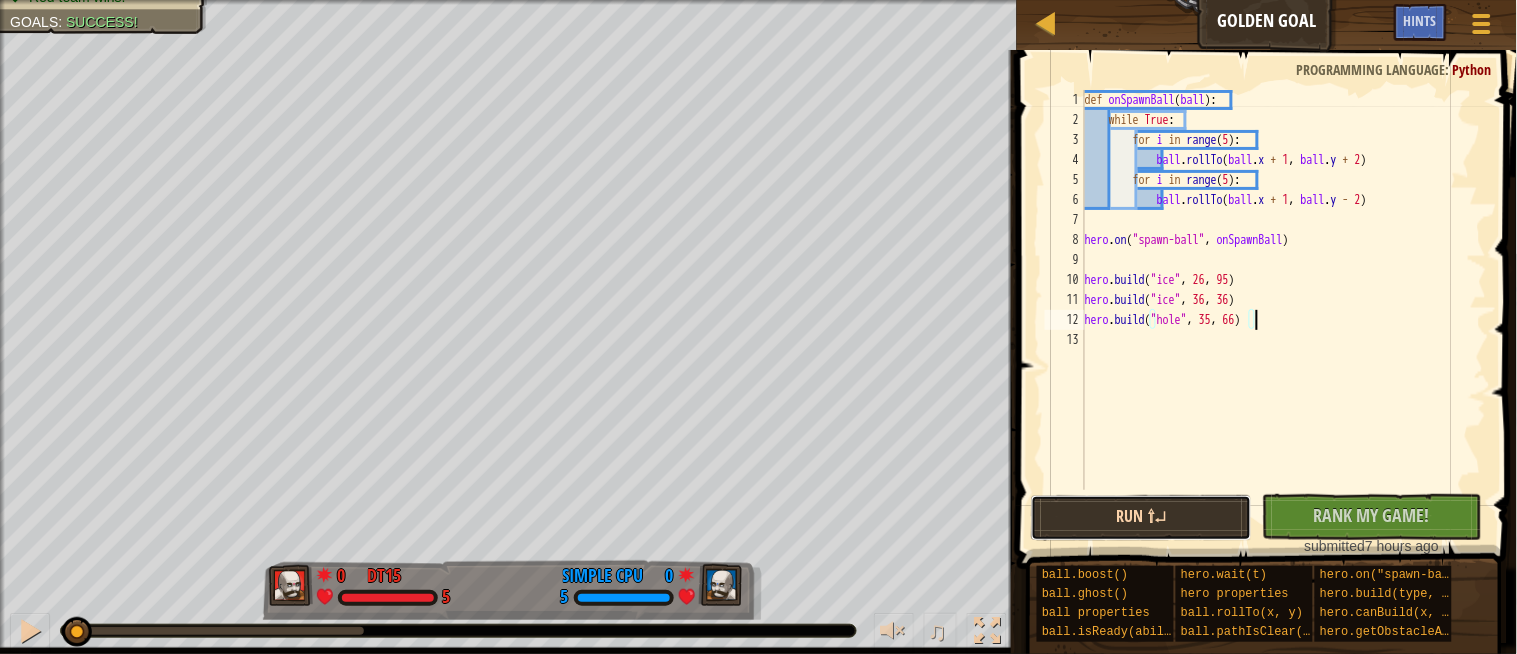 click on "Run ⇧↵" at bounding box center [1141, 518] 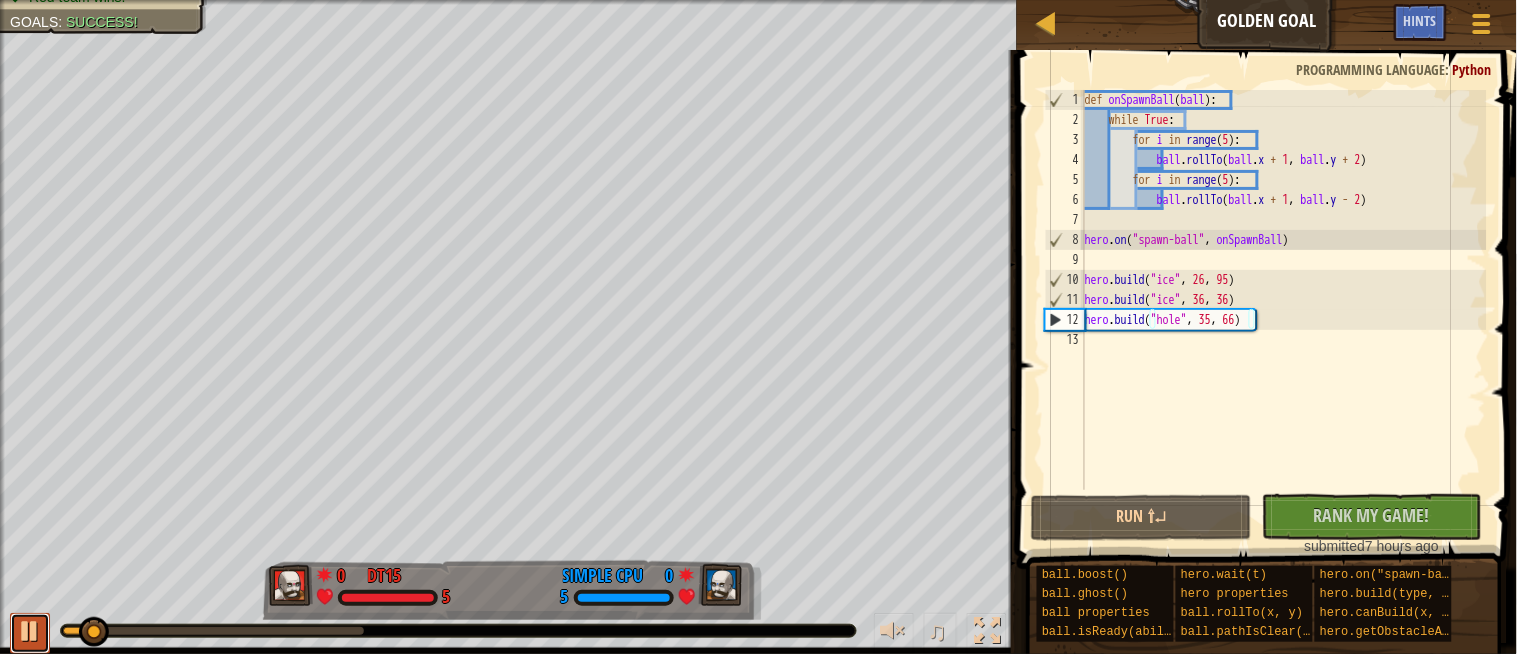 click at bounding box center (30, 631) 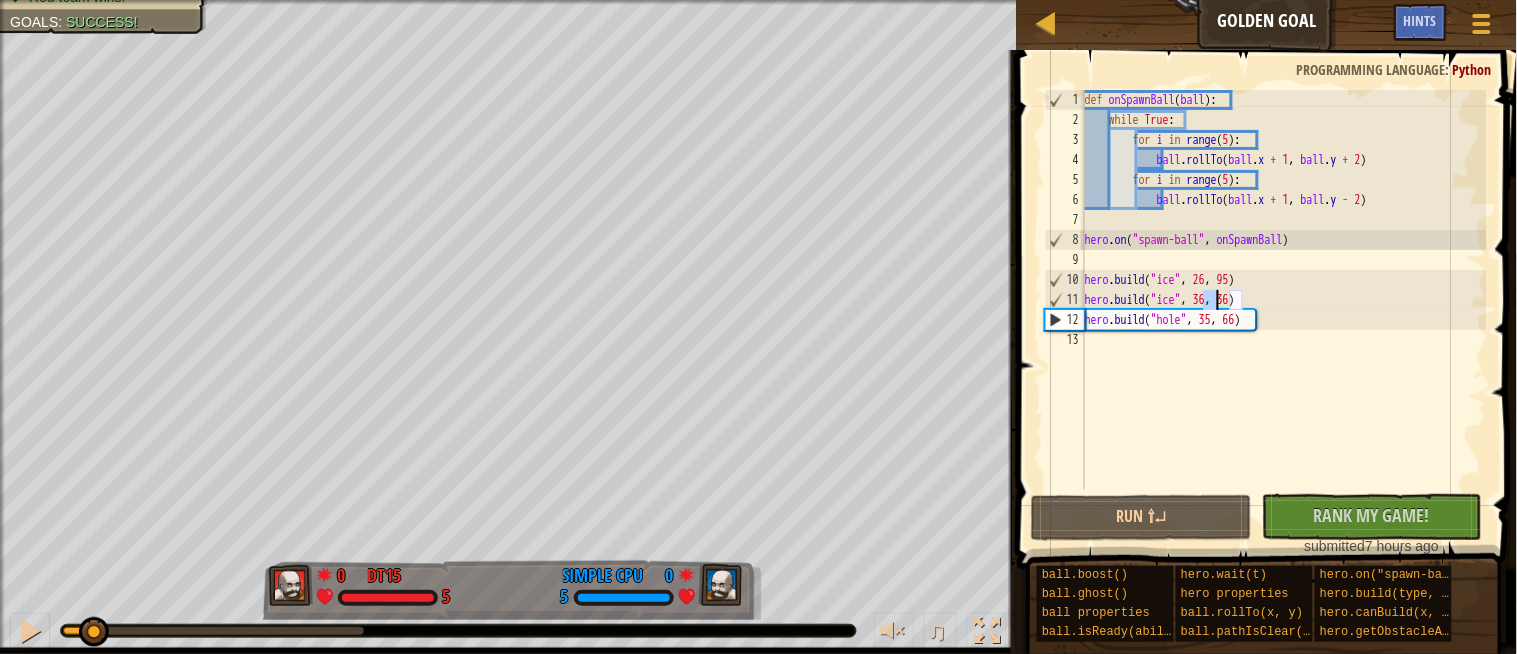 drag, startPoint x: 1203, startPoint y: 304, endPoint x: 1218, endPoint y: 305, distance: 15.033297 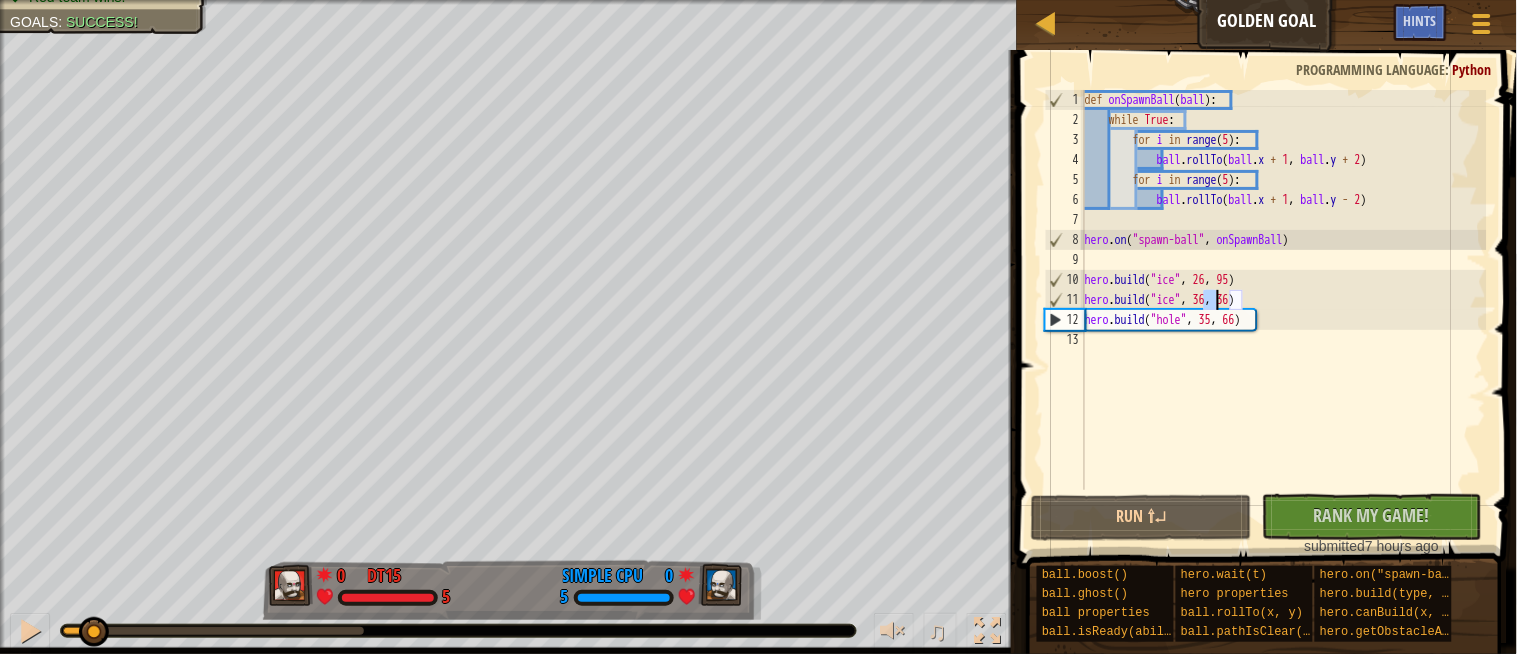 click on "def   onSpawnBall ( ball ) :      while   True :          for   i   in   range ( 5 ) :              ball . rollTo ( ball . x   +   1 ,   ball . y   +   2 )          for   i   in   range ( 5 ) :              ball . rollTo ( ball . x   +   1 ,   ball . y   -   2 ) hero . on ( "spawn-ball" ,   onSpawnBall ) hero . build ( "ice" ,   [NUMBER] ,   [NUMBER] ) hero . build ( "hole" ,   [NUMBER] ,   [NUMBER] )" at bounding box center (1284, 310) 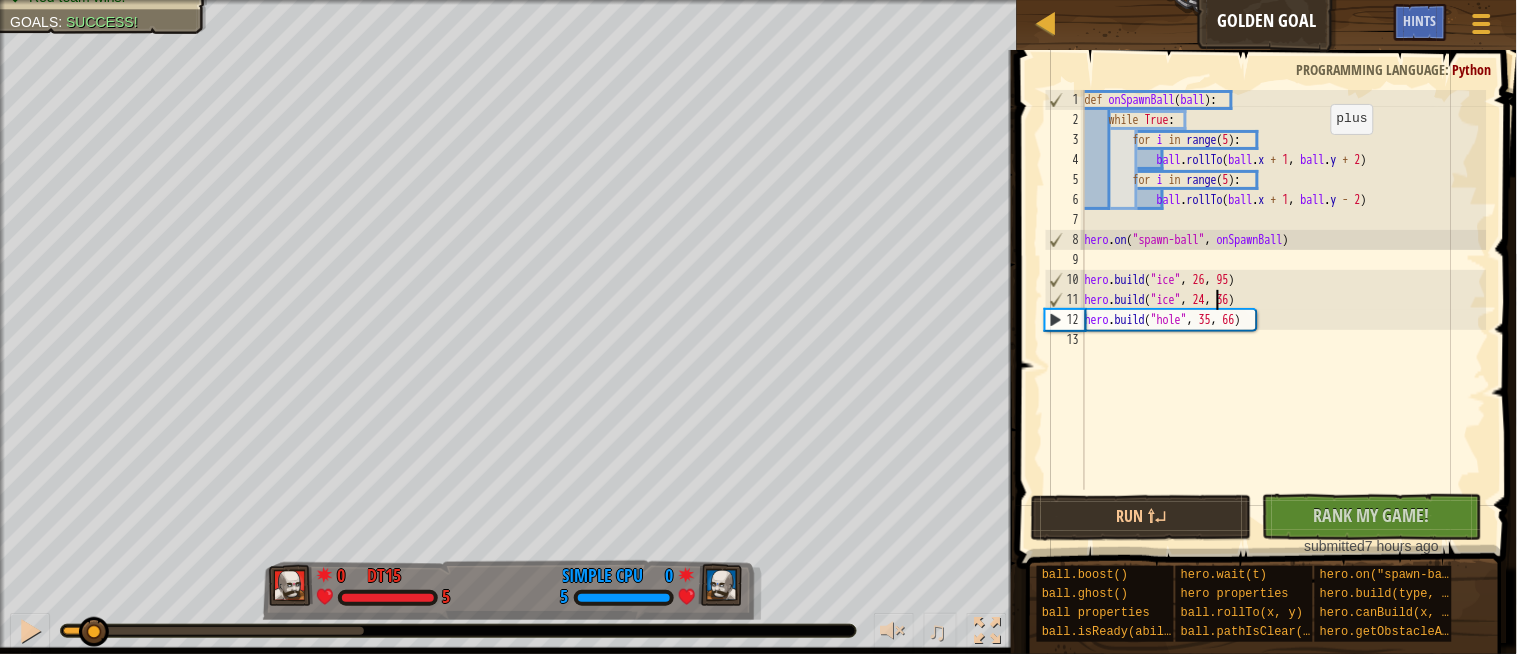 scroll, scrollTop: 8, scrollLeft: 10, axis: both 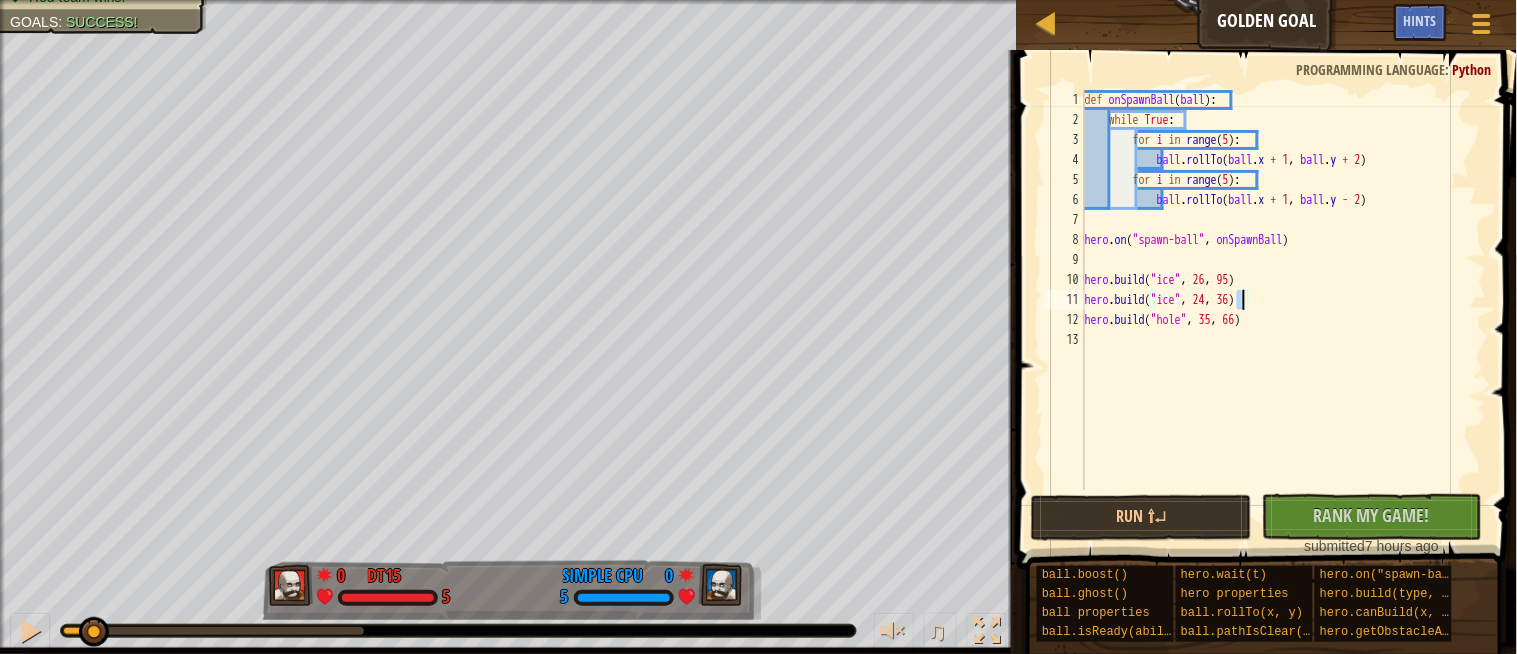 click on "def   onSpawnBall ( ball ) :      while   True :          for   i   in   range ( 5 ) :              ball . rollTo ( ball . x   +   1 ,   ball . y   +   2 )          for   i   in   range ( 5 ) :              ball . rollTo ( ball . x   +   1 ,   ball . y   -   2 ) hero . on ( "spawn-ball" ,   onSpawnBall ) hero . build ( "ice" ,   [NUMBER] ,   [NUMBER] ) hero . build ( "ice" ,   [NUMBER] ,   [NUMBER] ) hero . build ( "hole" ,   [NUMBER] ,   [NUMBER] )" at bounding box center [1284, 310] 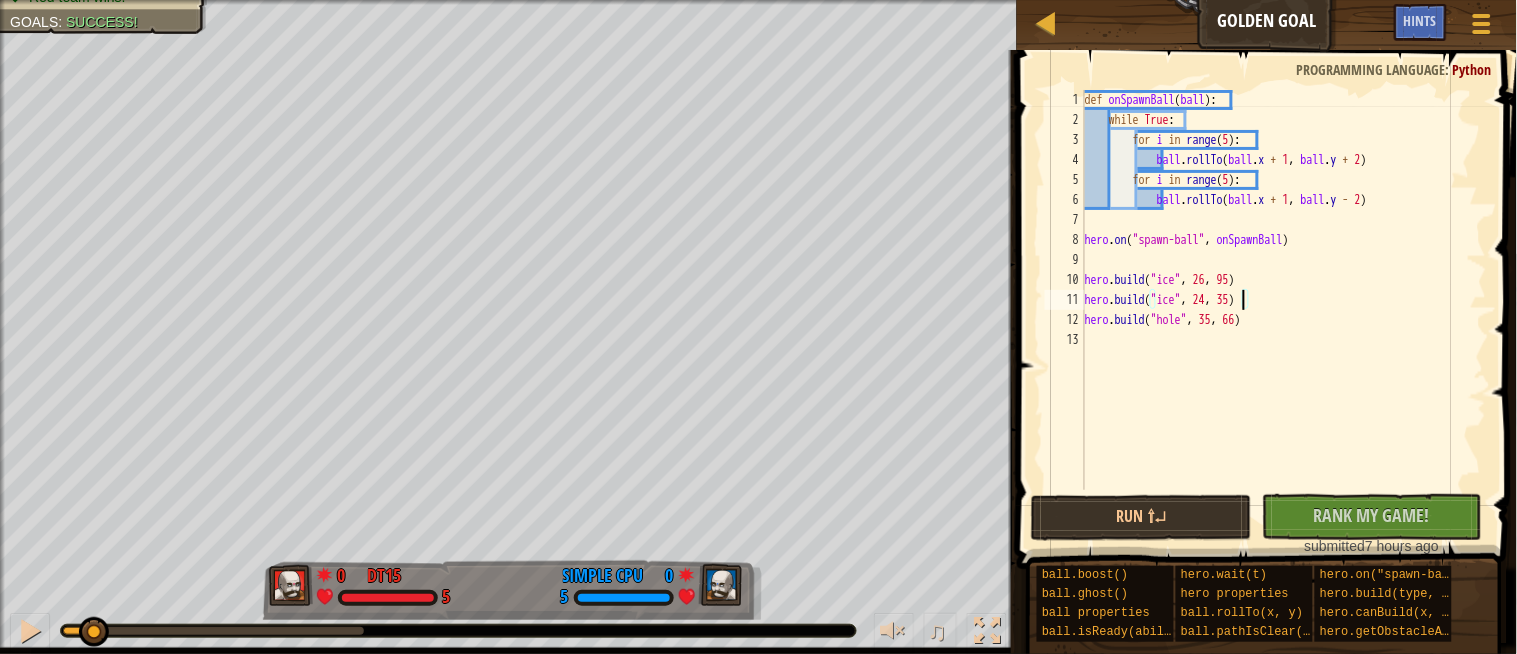 scroll, scrollTop: 8, scrollLeft: 12, axis: both 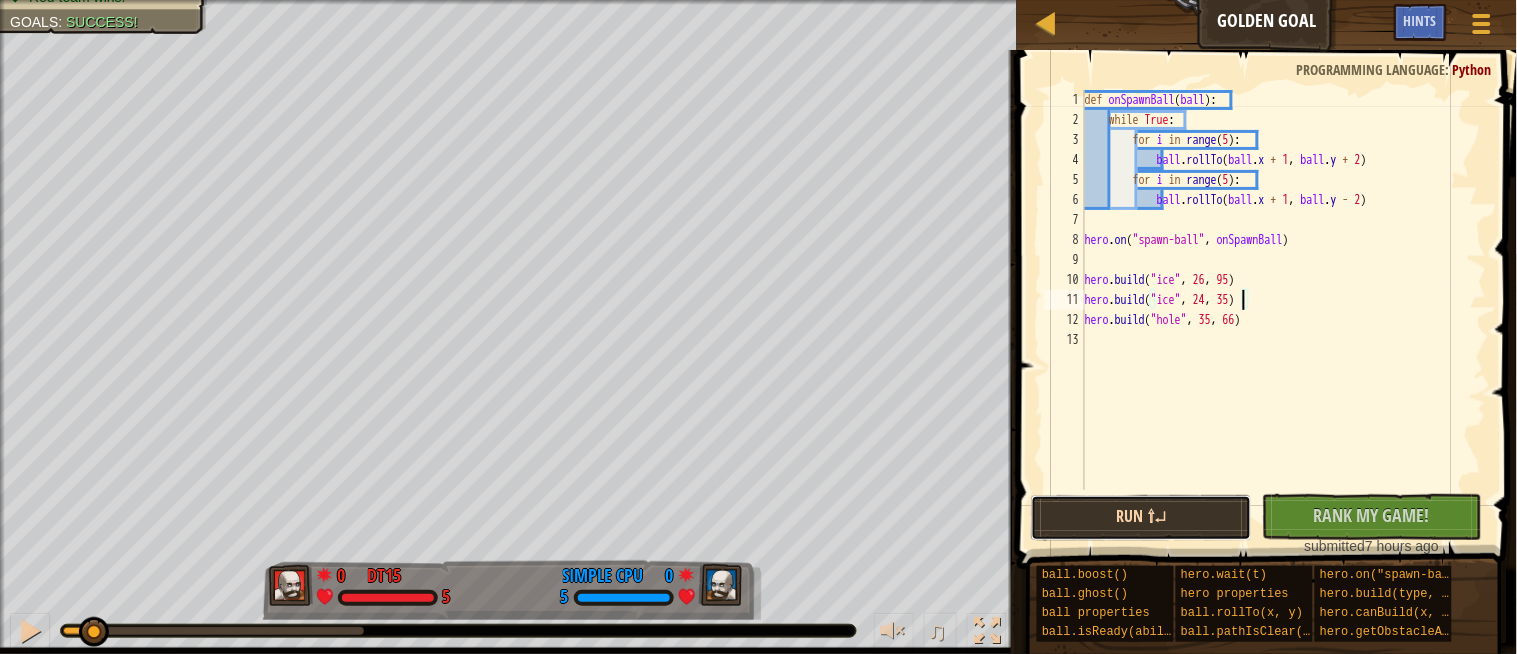 click on "Run ⇧↵" at bounding box center [1141, 518] 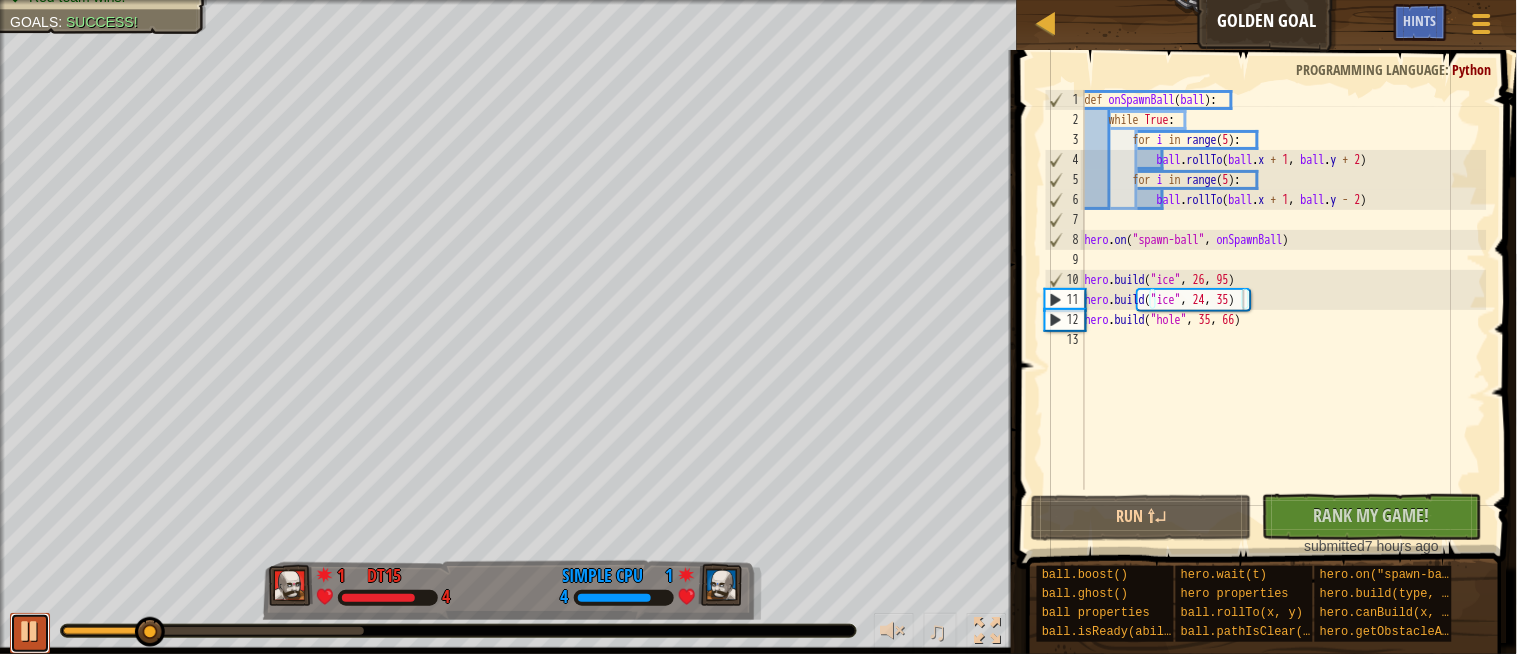 click at bounding box center (30, 633) 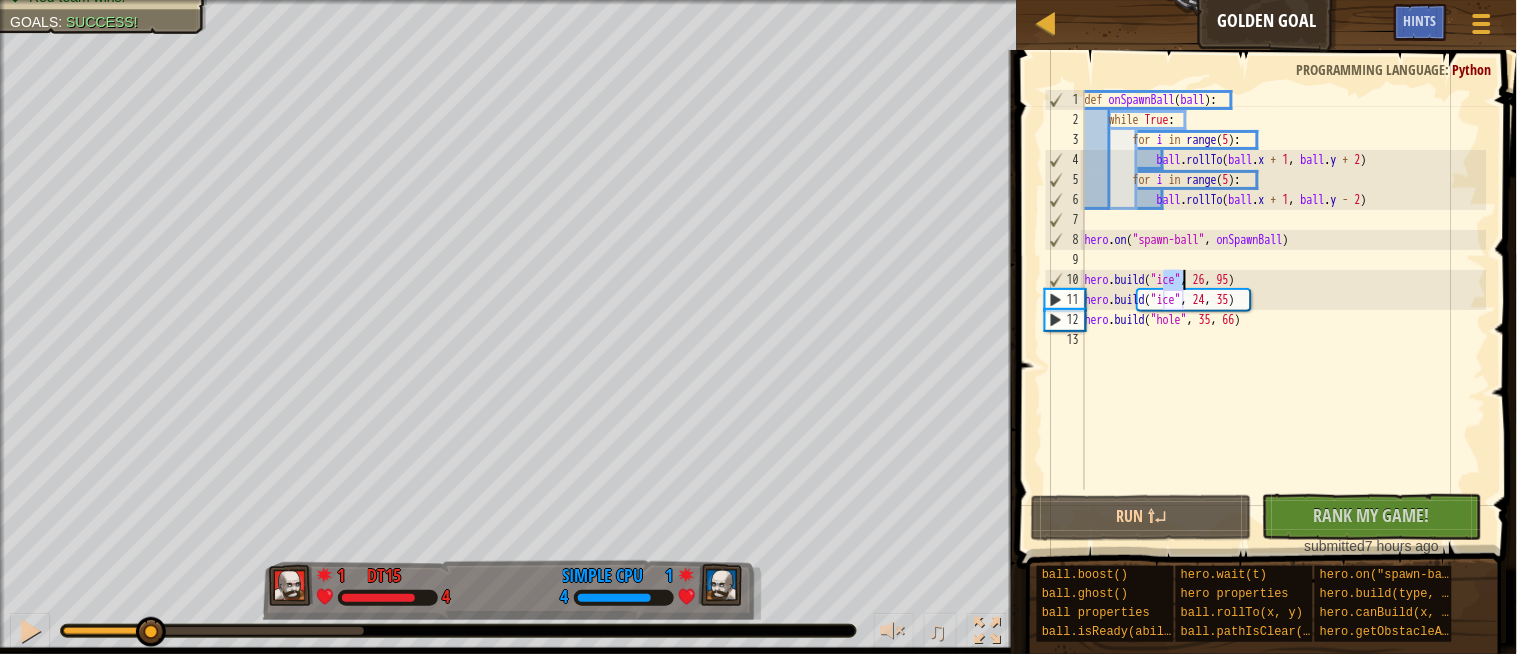 drag, startPoint x: 1162, startPoint y: 280, endPoint x: 1185, endPoint y: 283, distance: 23.194826 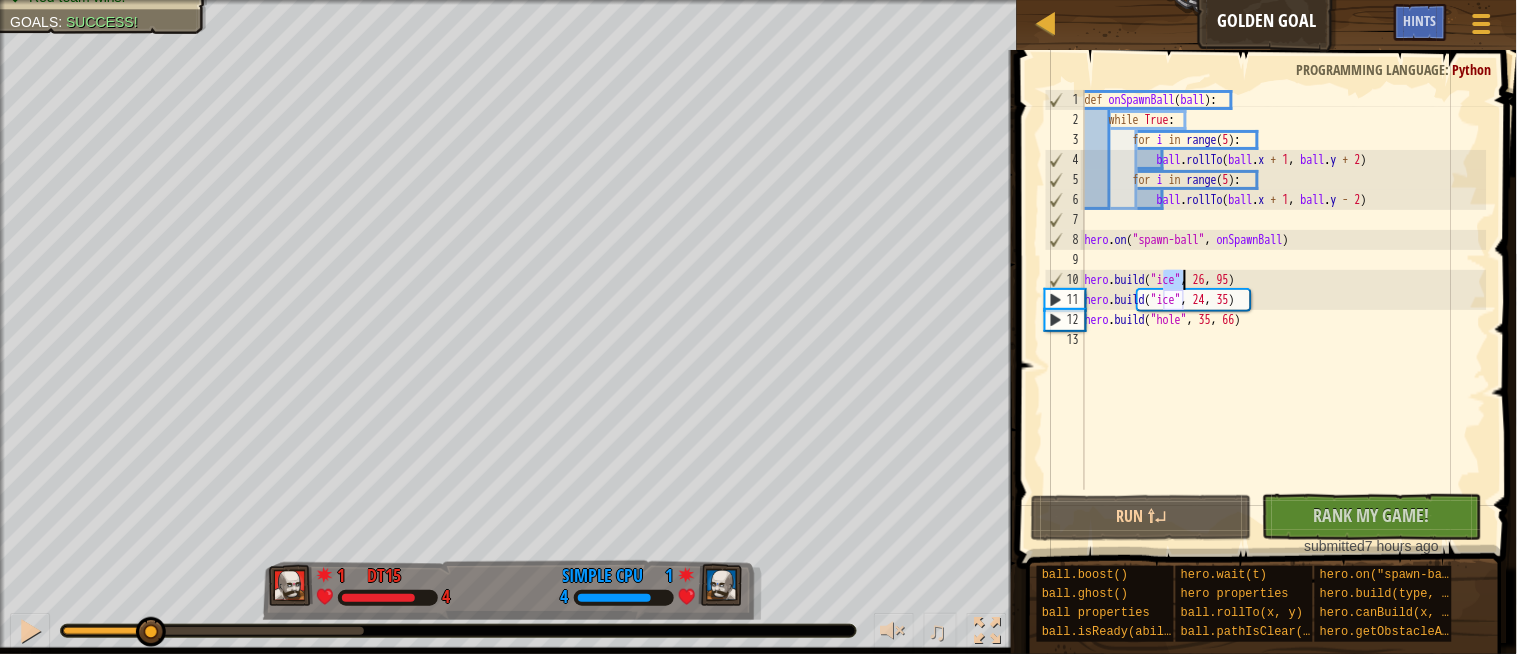 click on "def   onSpawnBall ( ball ) :      while   True :          for   i   in   range ( 5 ) :              ball . rollTo ( ball . x   +   1 ,   ball . y   +   2 )          for   i   in   range ( 5 ) :              ball . rollTo ( ball . x   +   1 ,   ball . y   -   2 ) hero . on ( "spawn-ball" ,   onSpawnBall ) hero . build ( "ice" ,   [NUMBER] ,   [NUMBER] ) hero . build ( "ice" ,   [NUMBER] ,   [NUMBER] ) hero . build ( "hole" ,   [NUMBER] ,   [NUMBER] )" at bounding box center (1284, 310) 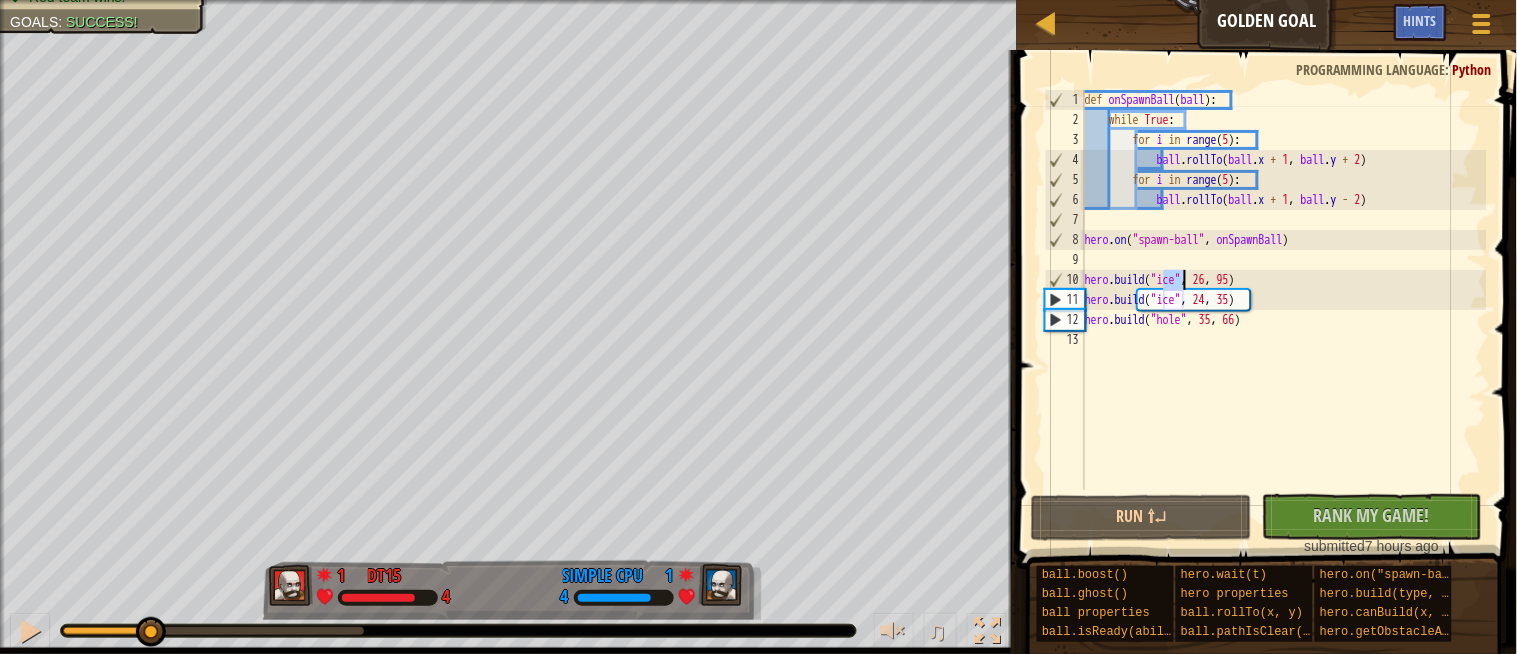scroll, scrollTop: 8, scrollLeft: 7, axis: both 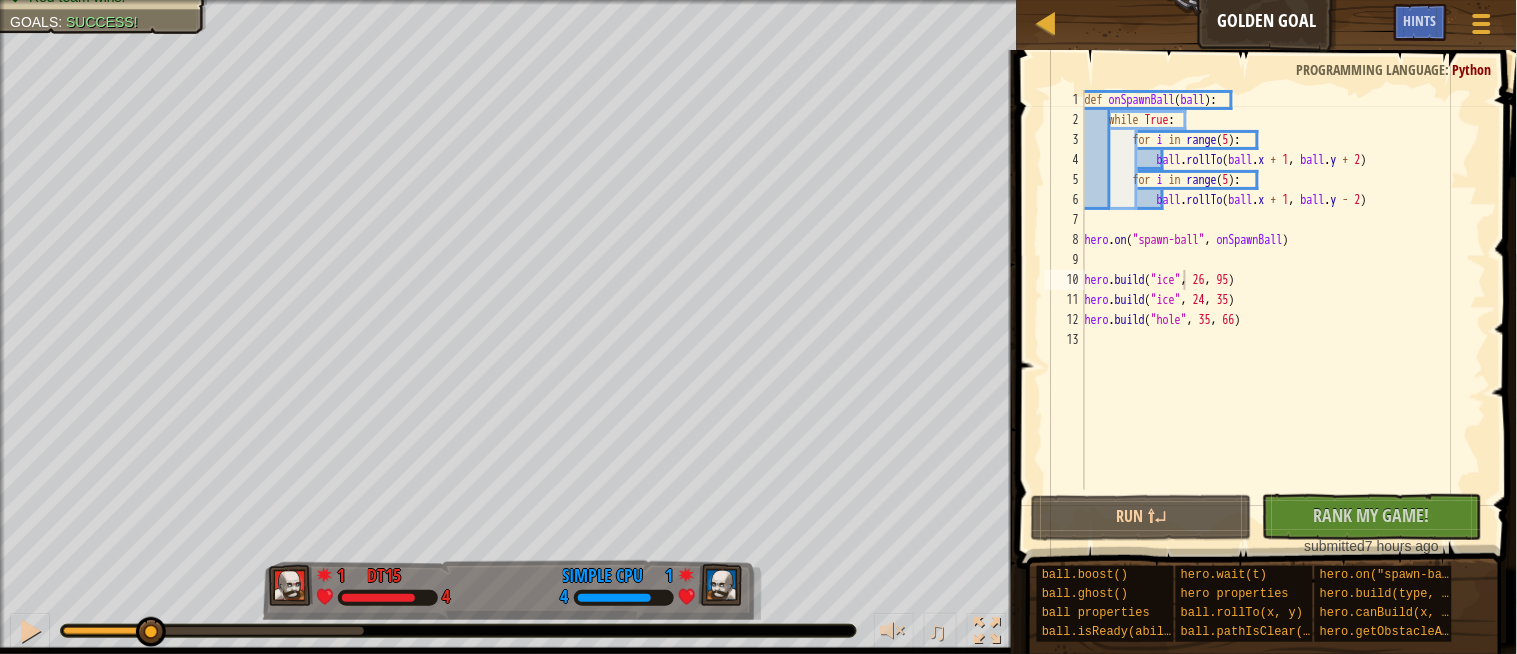 click at bounding box center [1269, 281] 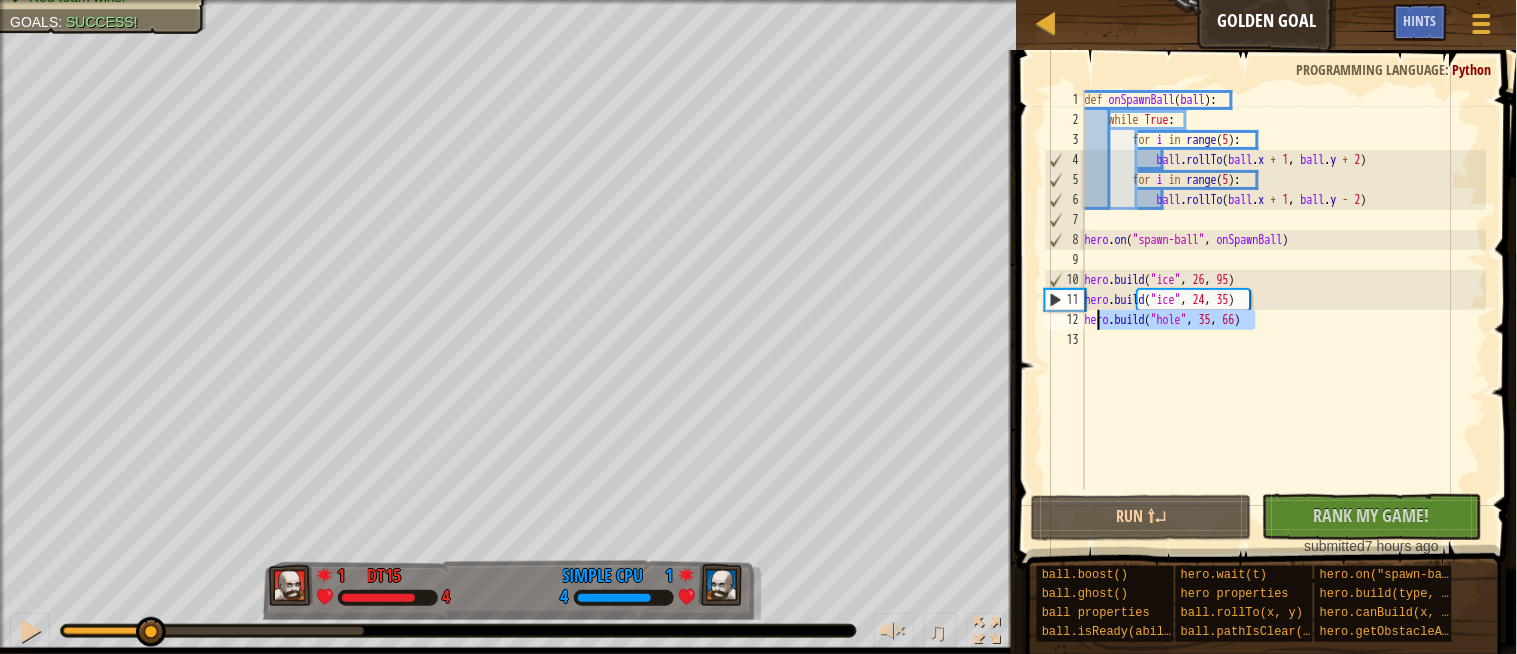drag, startPoint x: 1277, startPoint y: 320, endPoint x: 1083, endPoint y: 316, distance: 194.04123 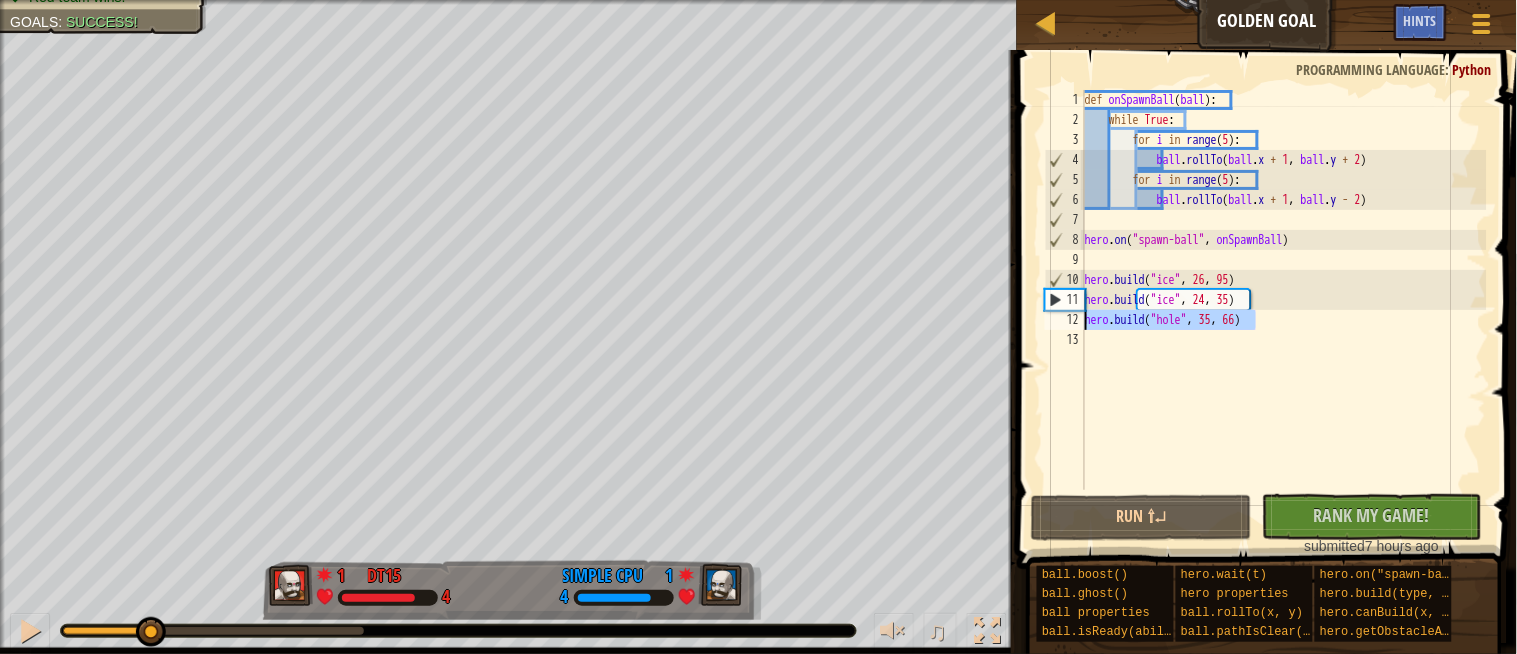 scroll, scrollTop: 8, scrollLeft: 0, axis: vertical 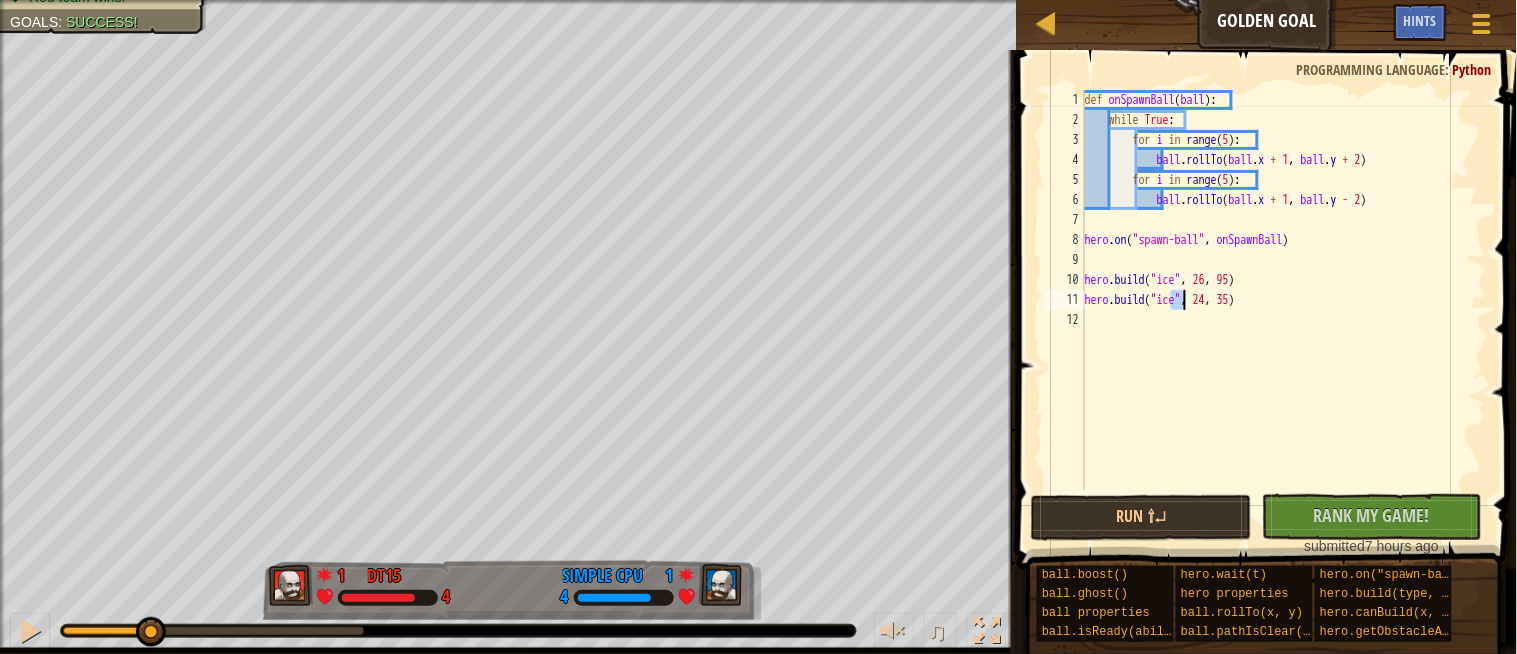 drag, startPoint x: 1170, startPoint y: 295, endPoint x: 1184, endPoint y: 295, distance: 14 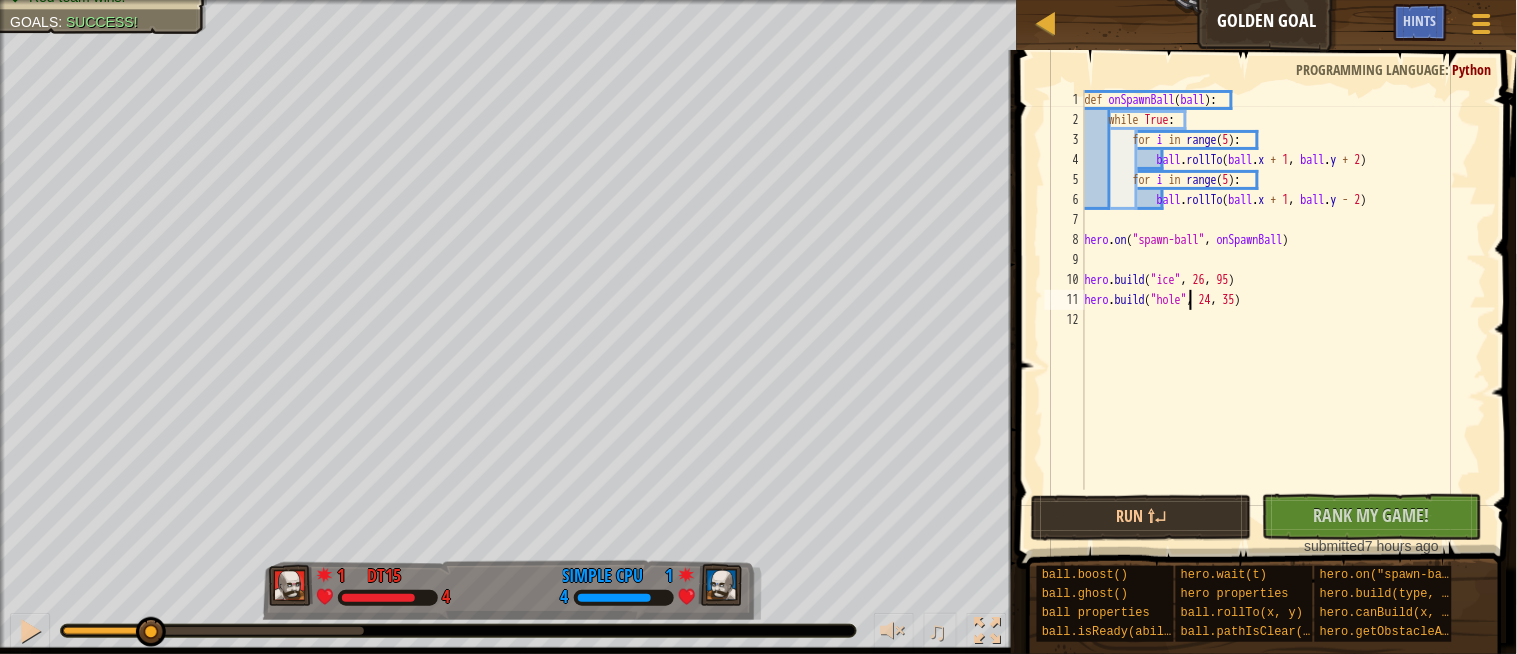 scroll, scrollTop: 8, scrollLeft: 8, axis: both 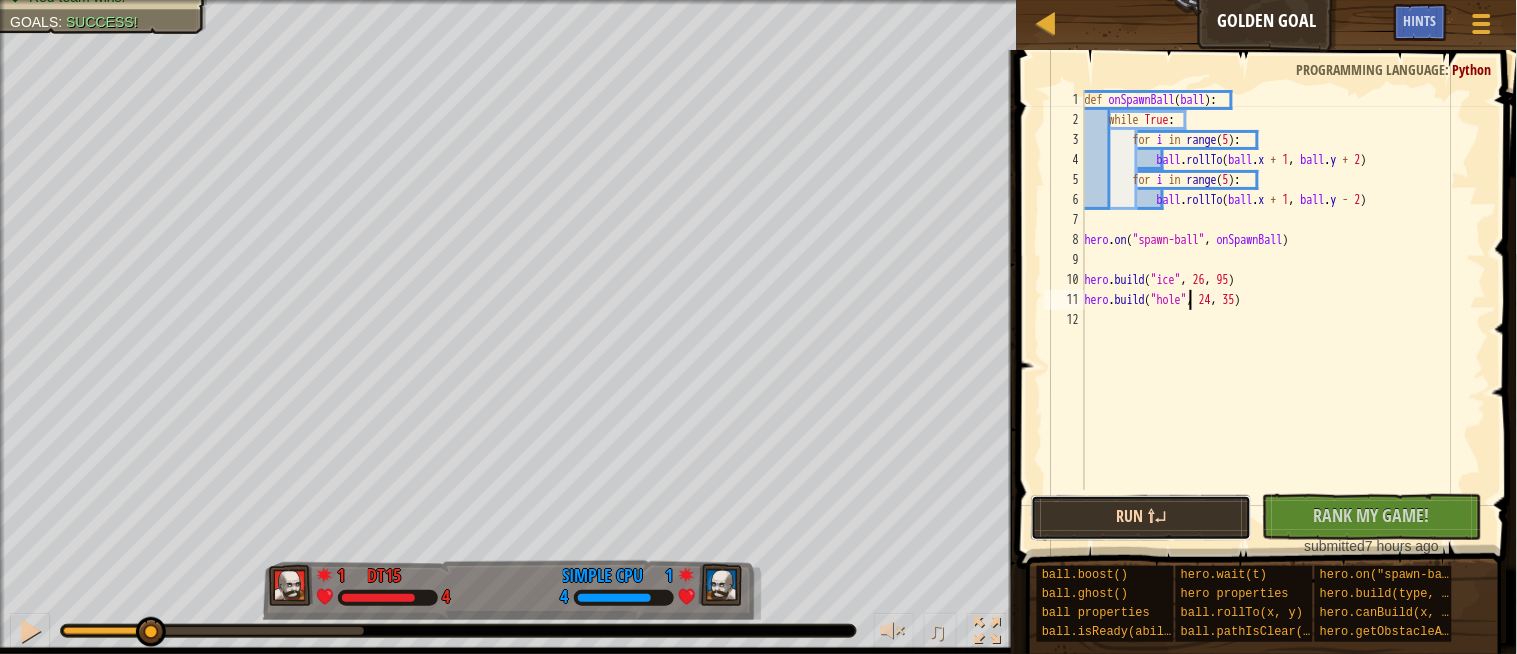 click on "Run ⇧↵" at bounding box center [1141, 518] 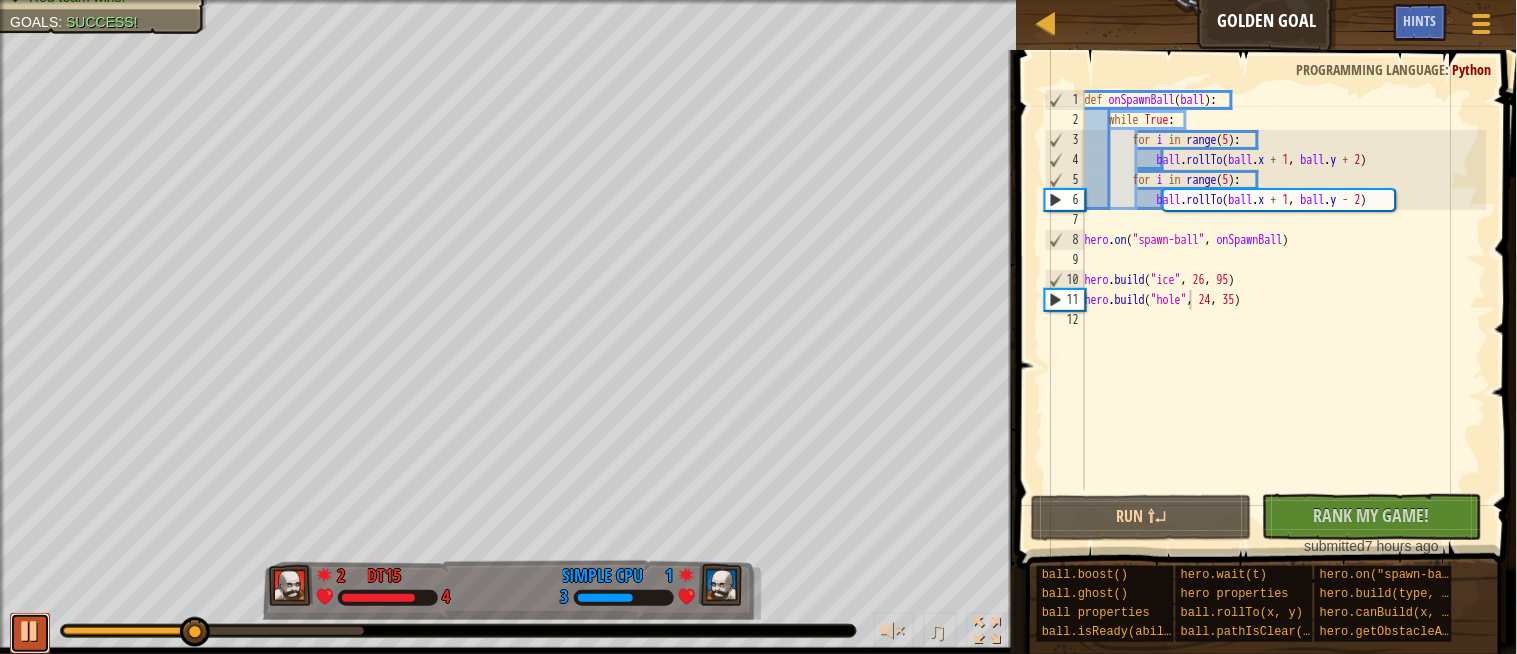 click at bounding box center [30, 631] 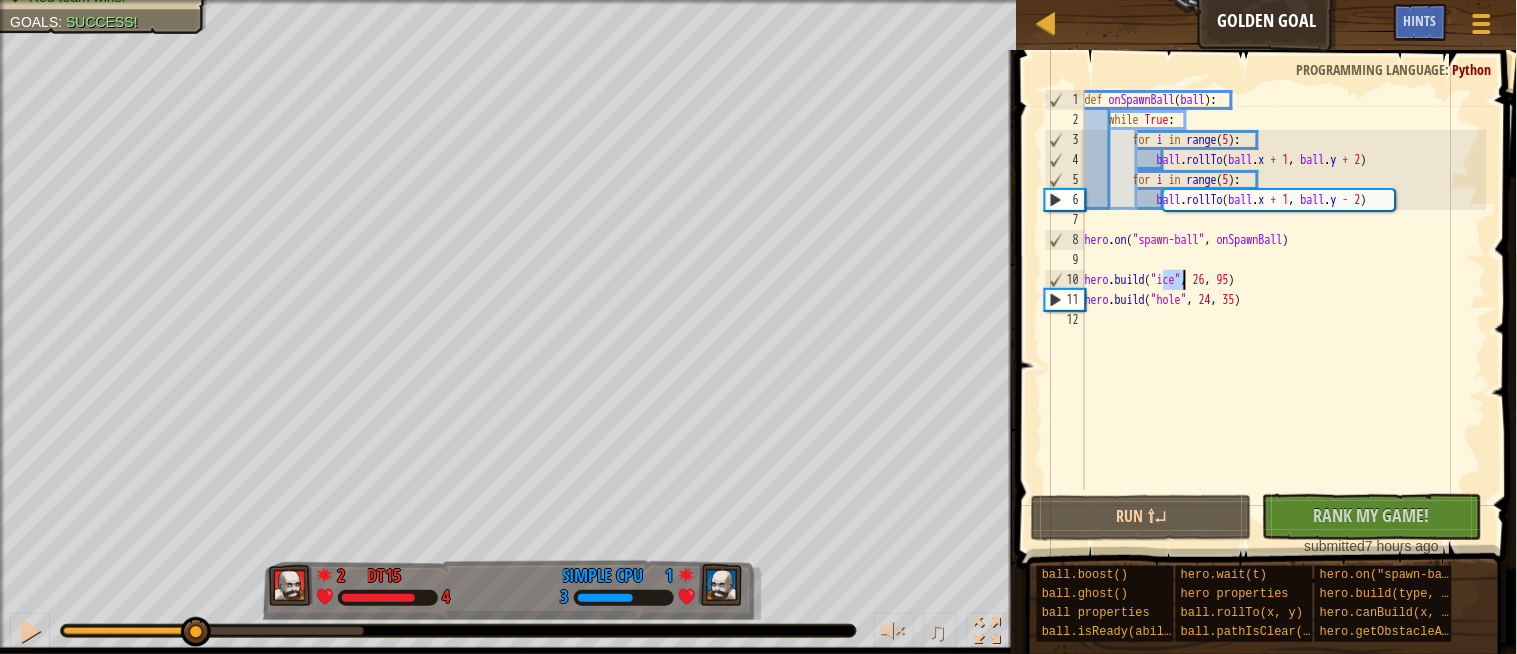drag, startPoint x: 1166, startPoint y: 283, endPoint x: 1186, endPoint y: 276, distance: 21.189621 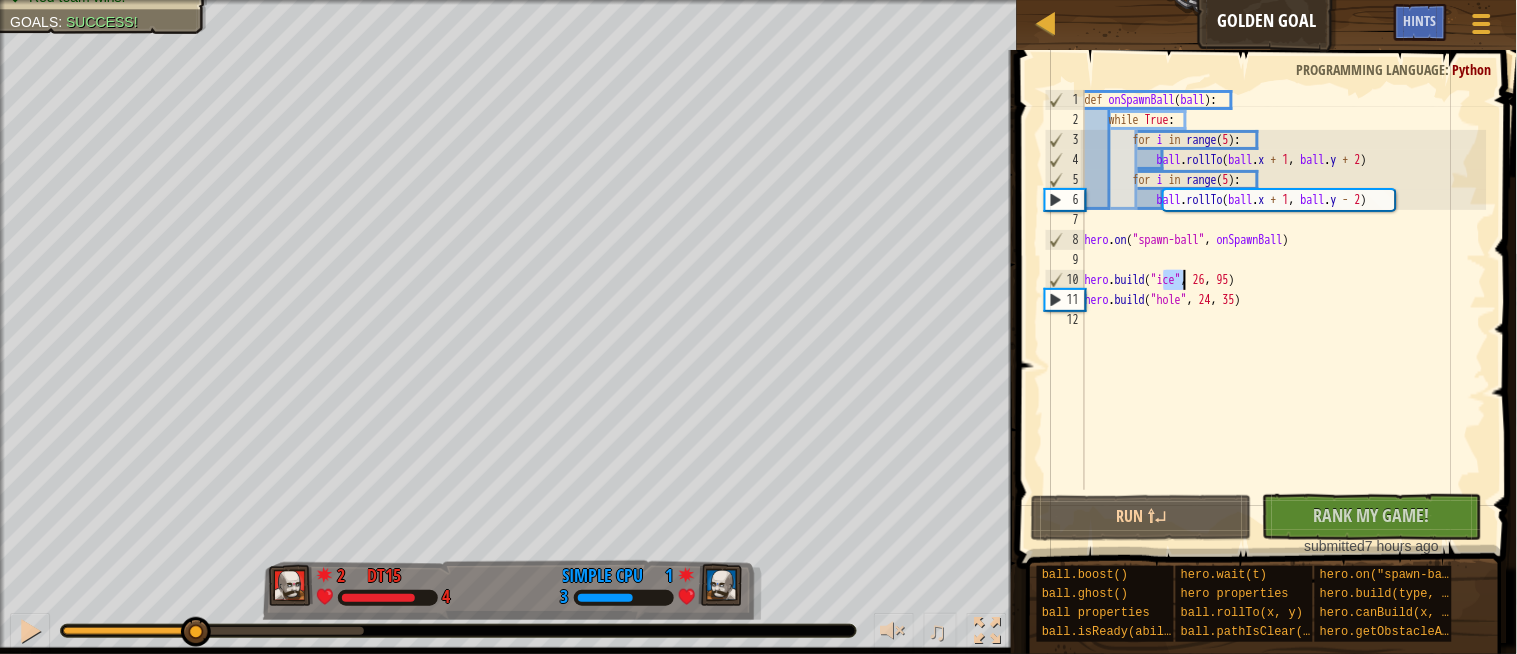 click on "def   onSpawnBall ( ball ) :      while   True :          for   i   in   range ( 5 ) :              ball . rollTo ( ball . x   +   1 ,   ball . y   +   2 )          for   i   in   range ( 5 ) :              ball . rollTo ( ball . x   +   1 ,   ball . y   -   2 ) hero . on ( "spawn-ball" ,   onSpawnBall ) hero . build ( "ice" ,   [NUMBER] ,   [NUMBER] ) hero . build ( "hole" ,   [NUMBER] ,   [NUMBER] )" at bounding box center [1284, 310] 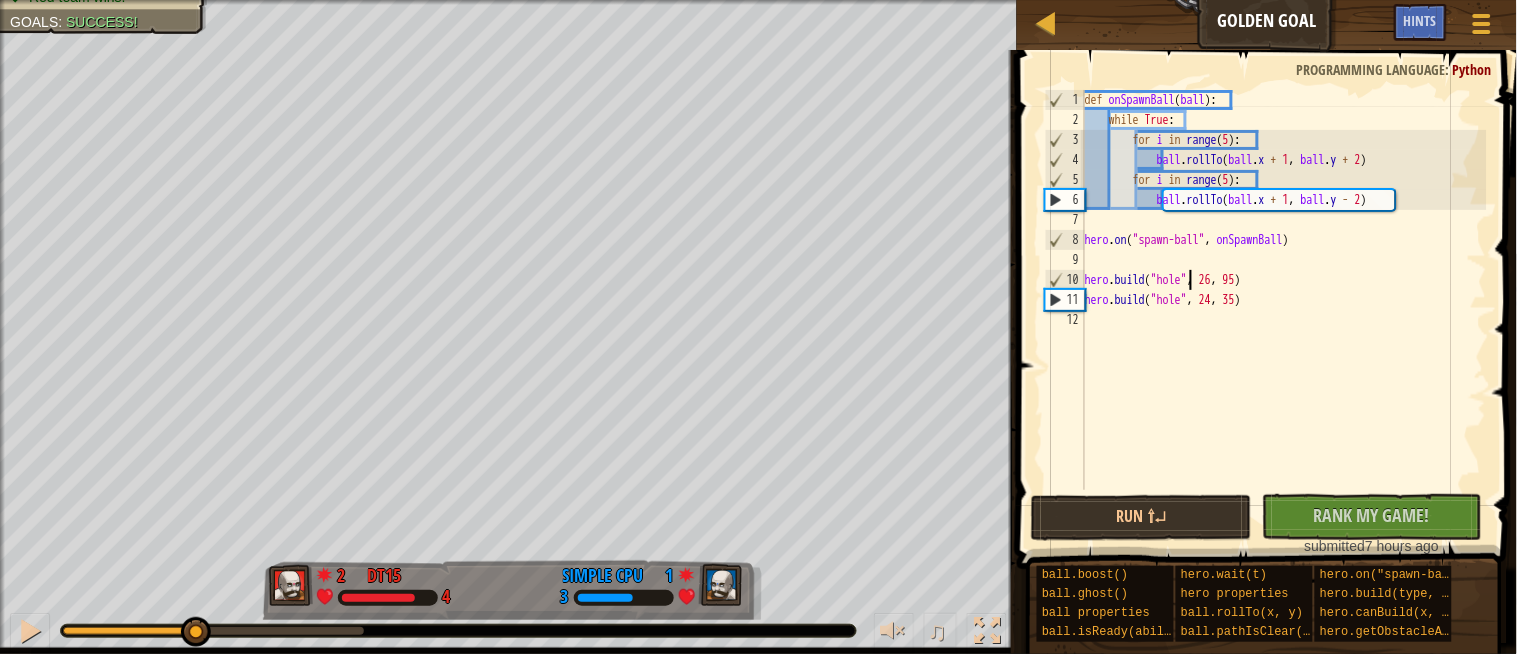 scroll, scrollTop: 8, scrollLeft: 8, axis: both 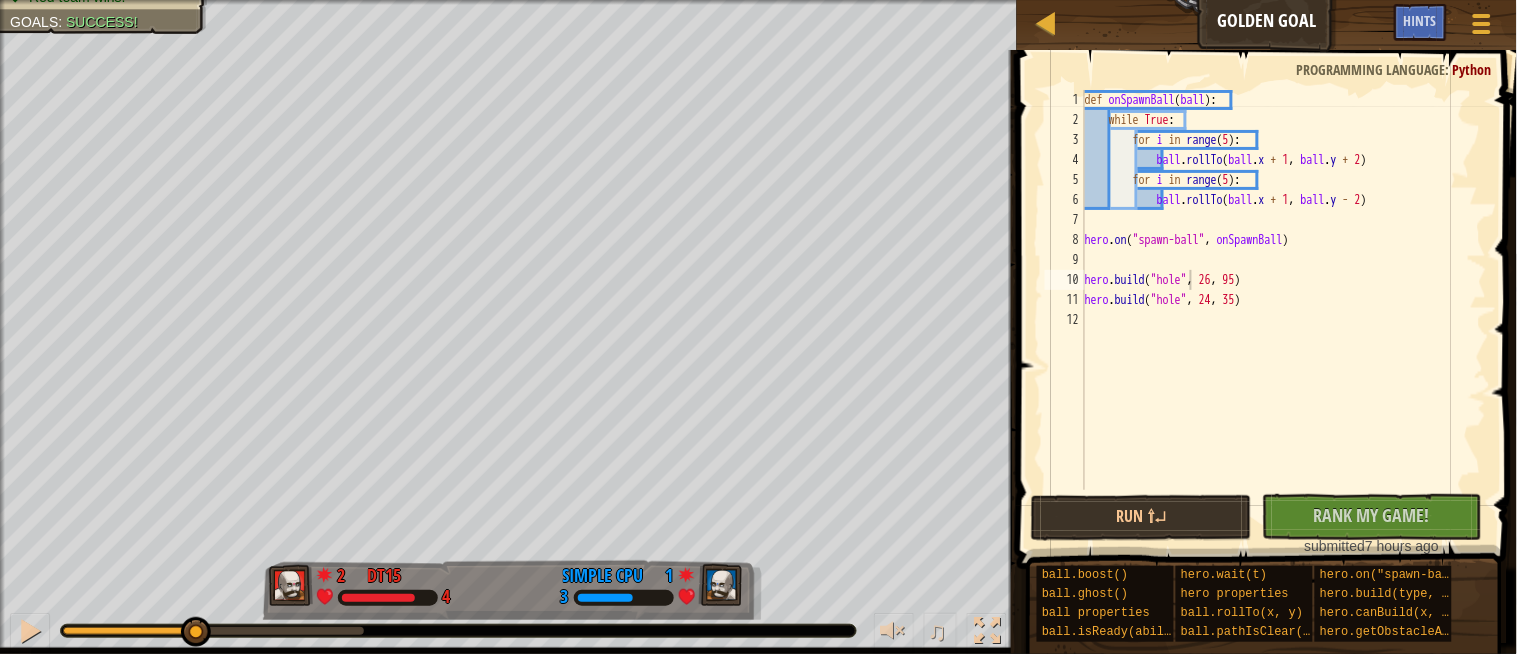 click at bounding box center (1269, 281) 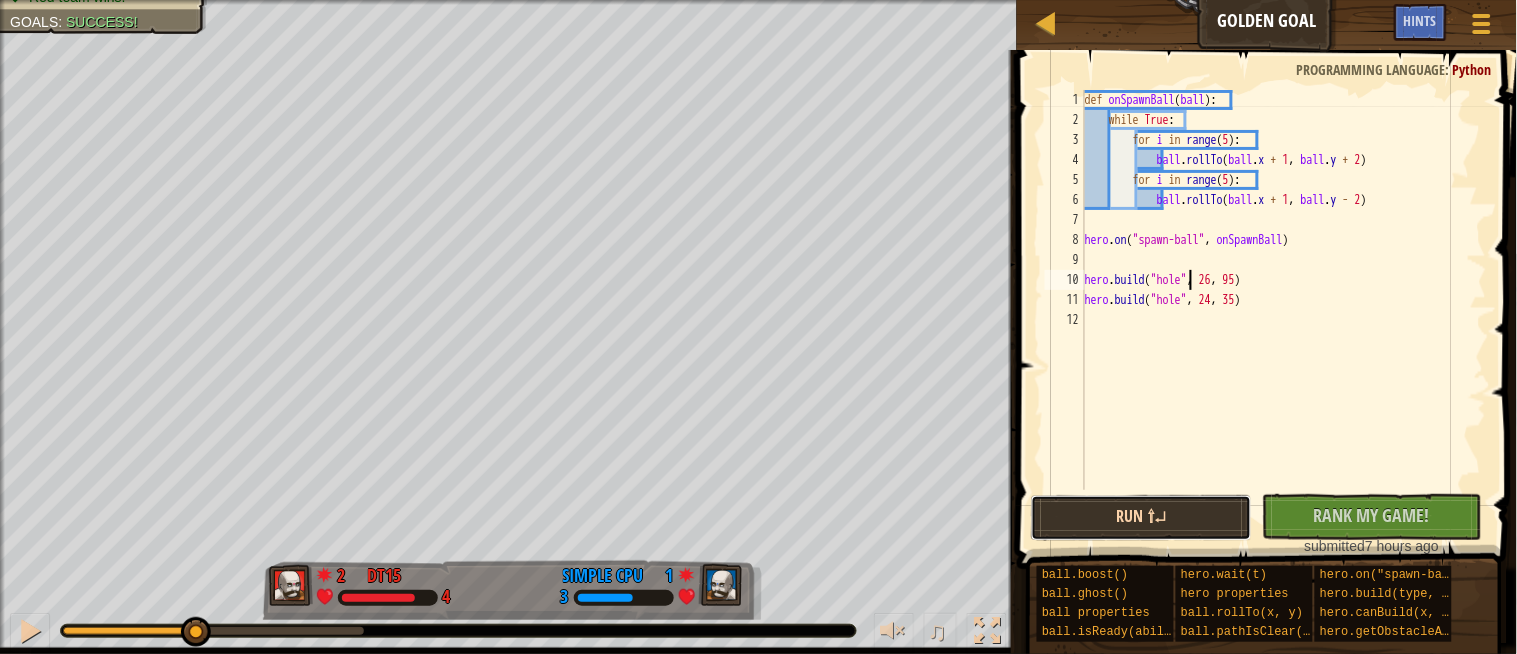 click on "Run ⇧↵" at bounding box center [1141, 518] 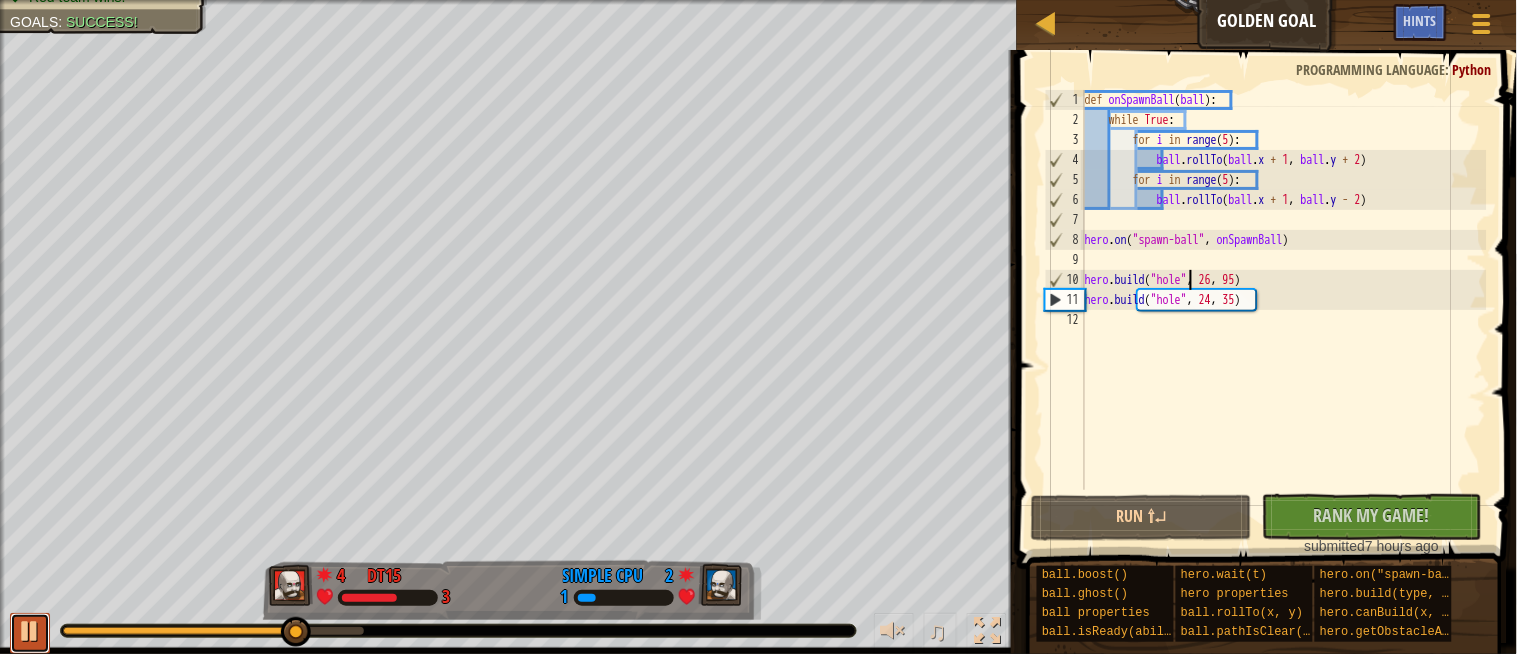 click at bounding box center (30, 631) 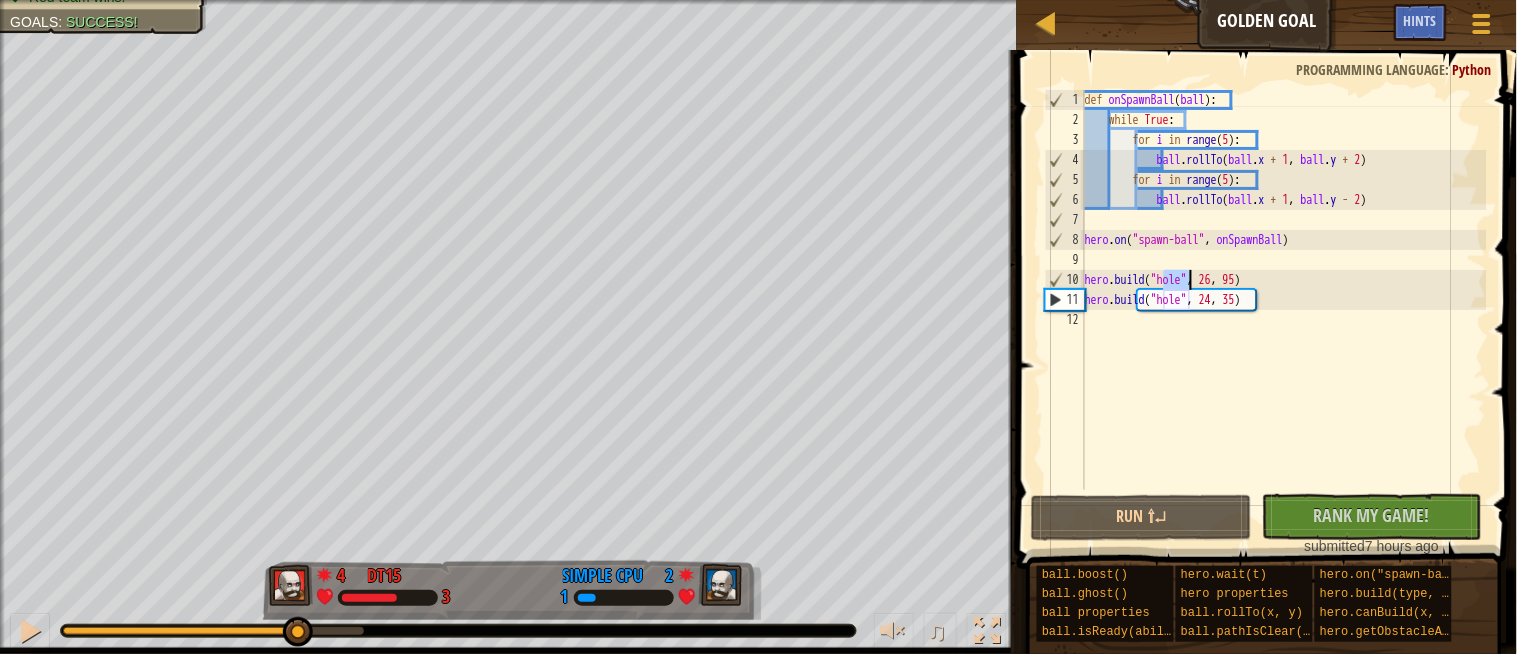 drag, startPoint x: 1163, startPoint y: 280, endPoint x: 1194, endPoint y: 285, distance: 31.400637 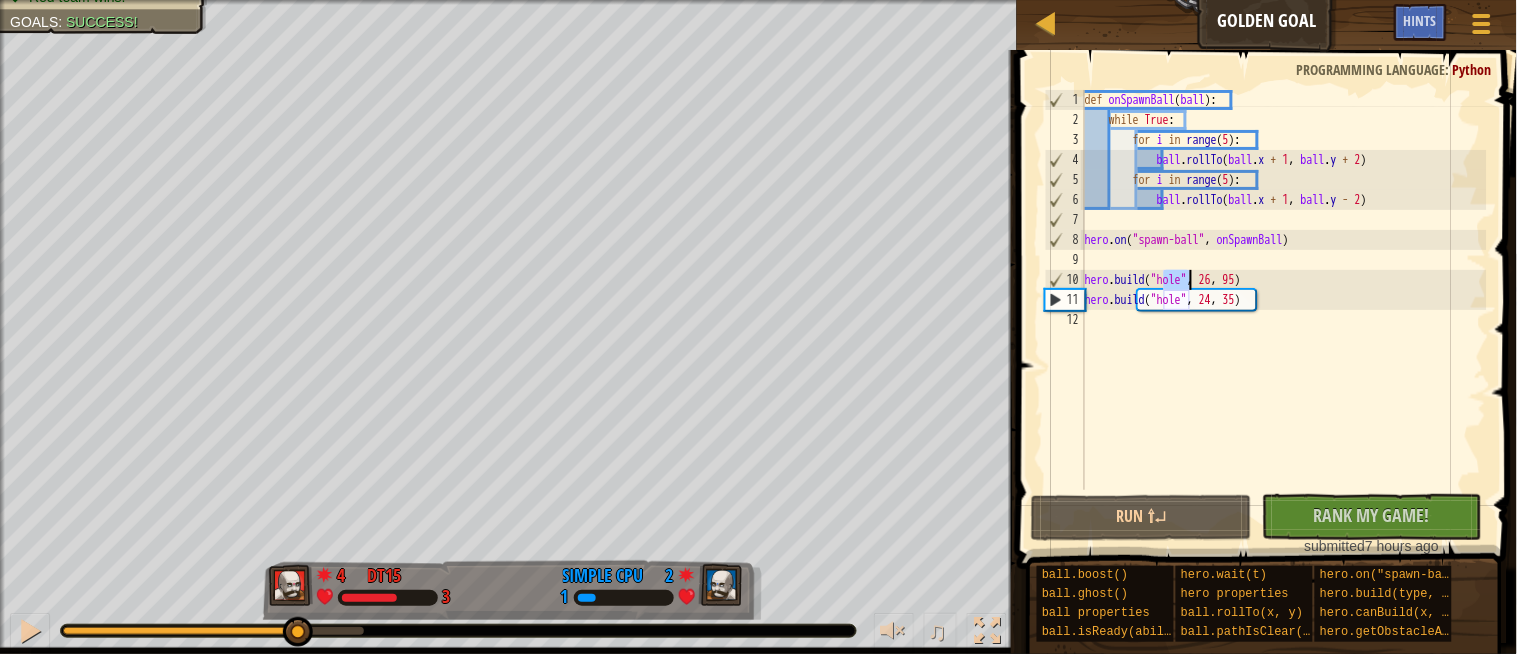 click on "def   onSpawnBall ( ball ) :      while   True :          for   i   in   range ( 5 ) :              ball . rollTo ( ball . x   +   1 ,   ball . y   +   2 )          for   i   in   range ( 5 ) :              ball . rollTo ( ball . x   +   1 ,   ball . y   -   2 ) hero . on ( "spawn-ball" ,   onSpawnBall ) hero . build ( "hole" ,   [NUMBER] ,   [NUMBER] ) hero . build ( "hole" ,   [NUMBER] ,   [NUMBER] )" at bounding box center [1284, 310] 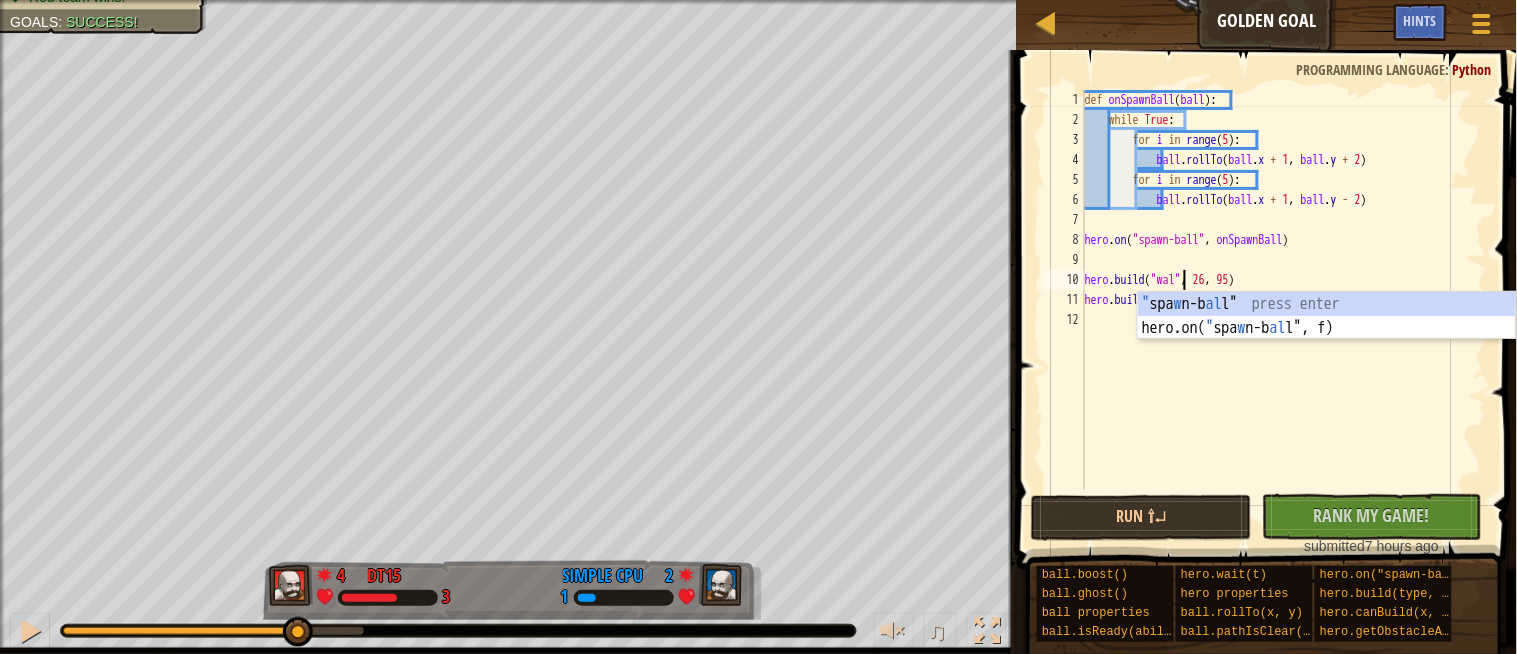 scroll, scrollTop: 8, scrollLeft: 8, axis: both 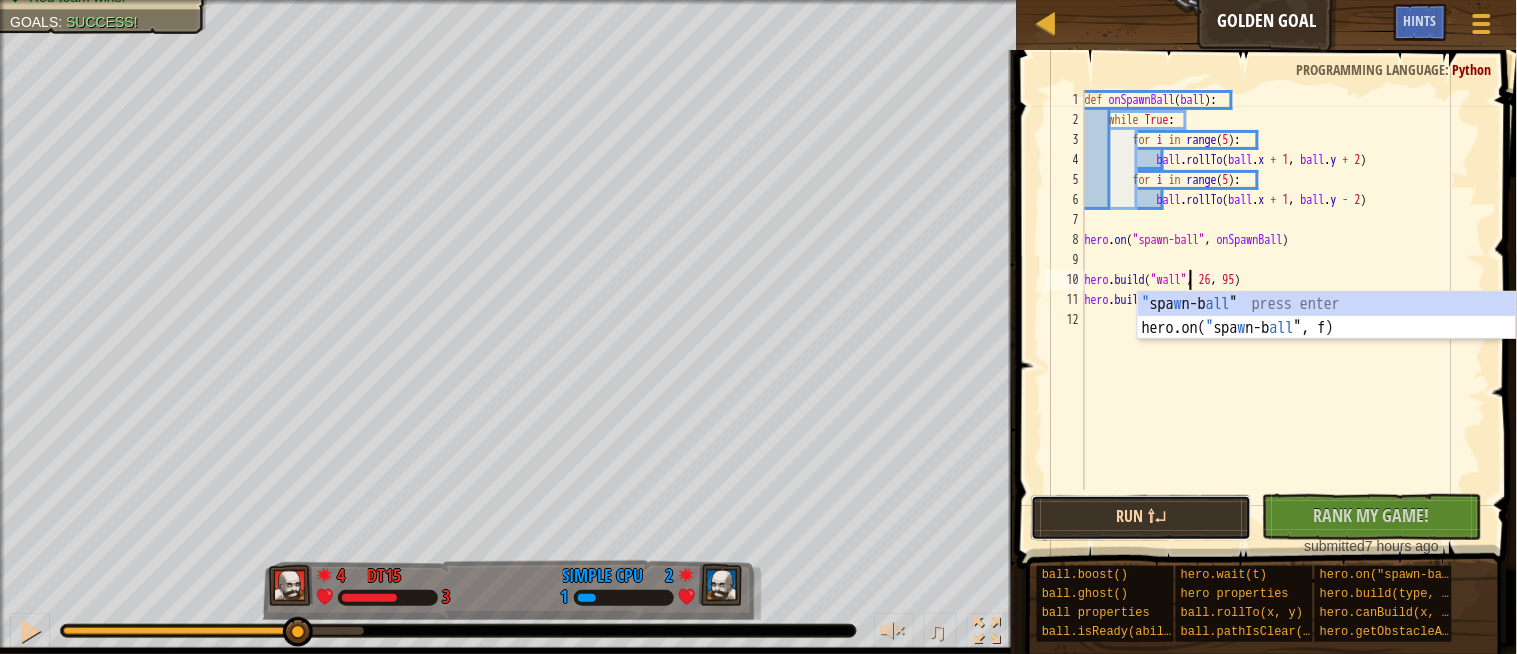 click on "Run ⇧↵" at bounding box center [1141, 518] 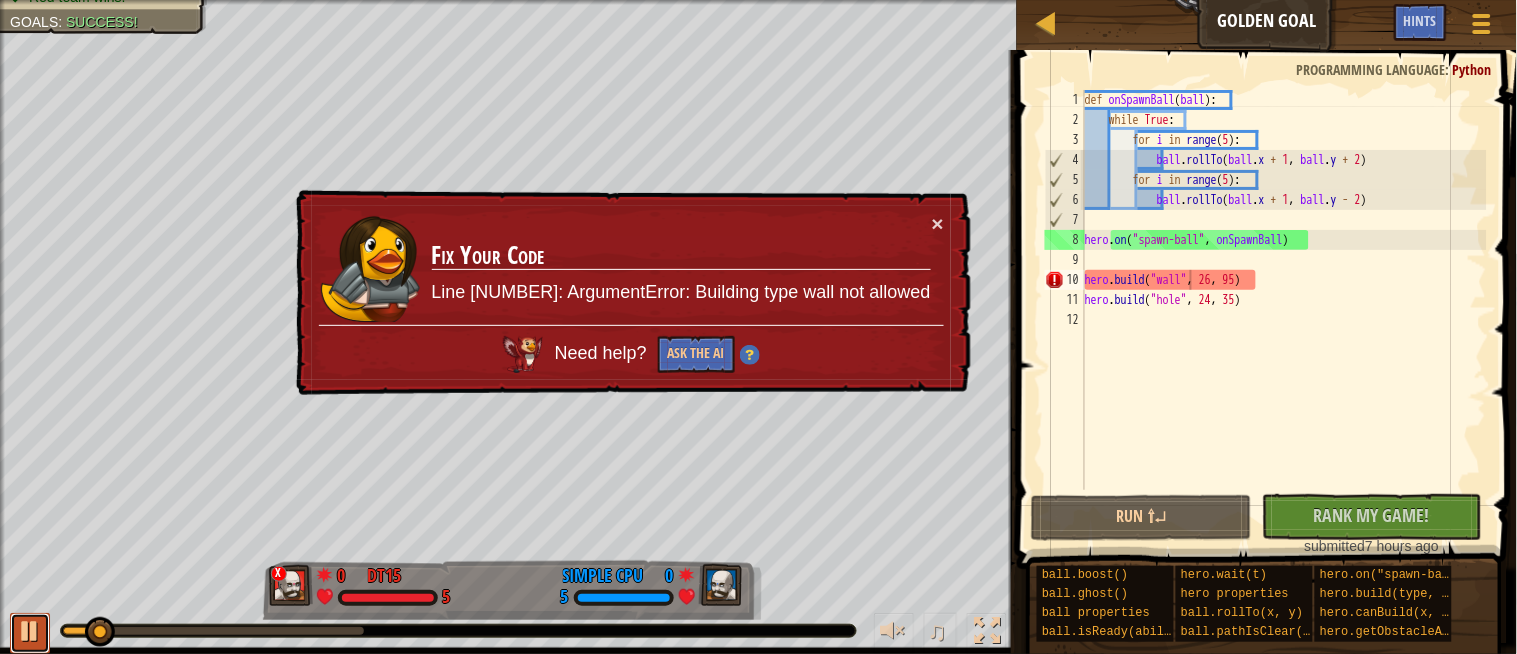 click at bounding box center [30, 631] 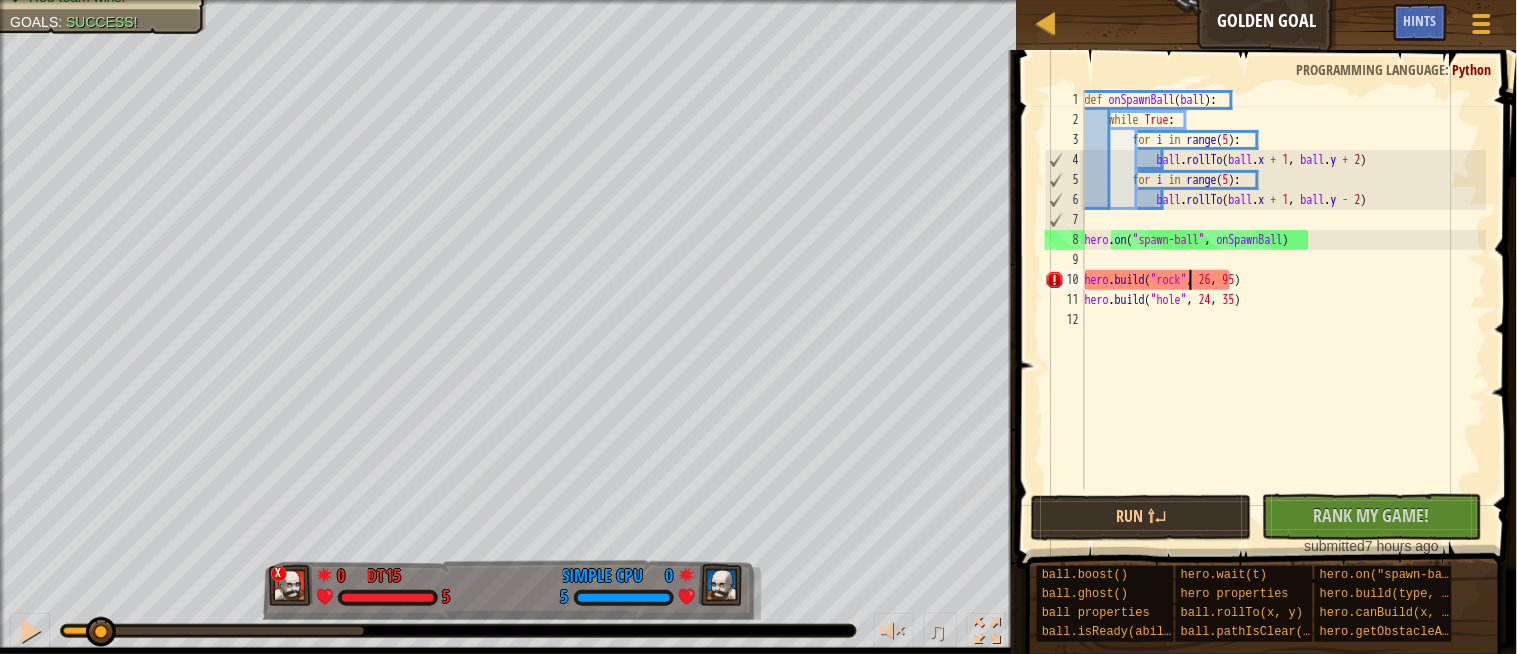 scroll, scrollTop: 8, scrollLeft: 8, axis: both 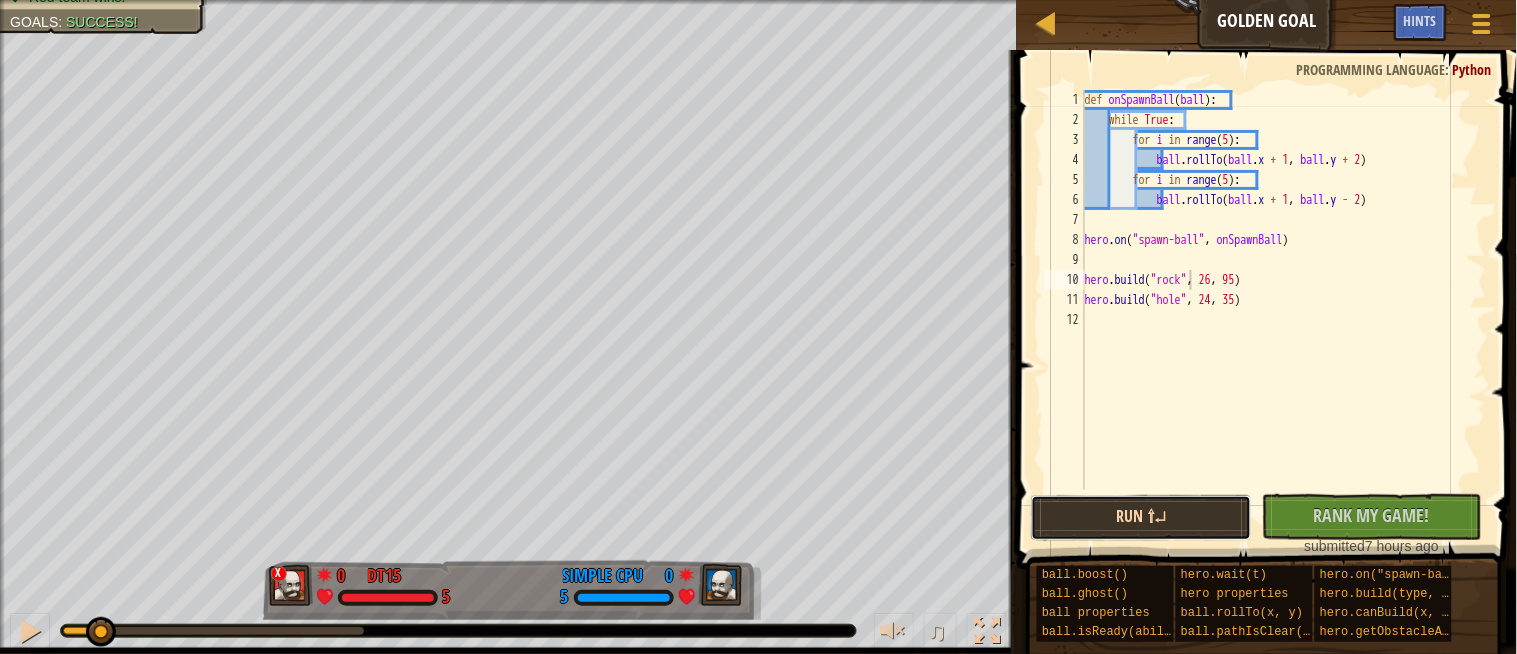 click on "Run ⇧↵" at bounding box center [1141, 518] 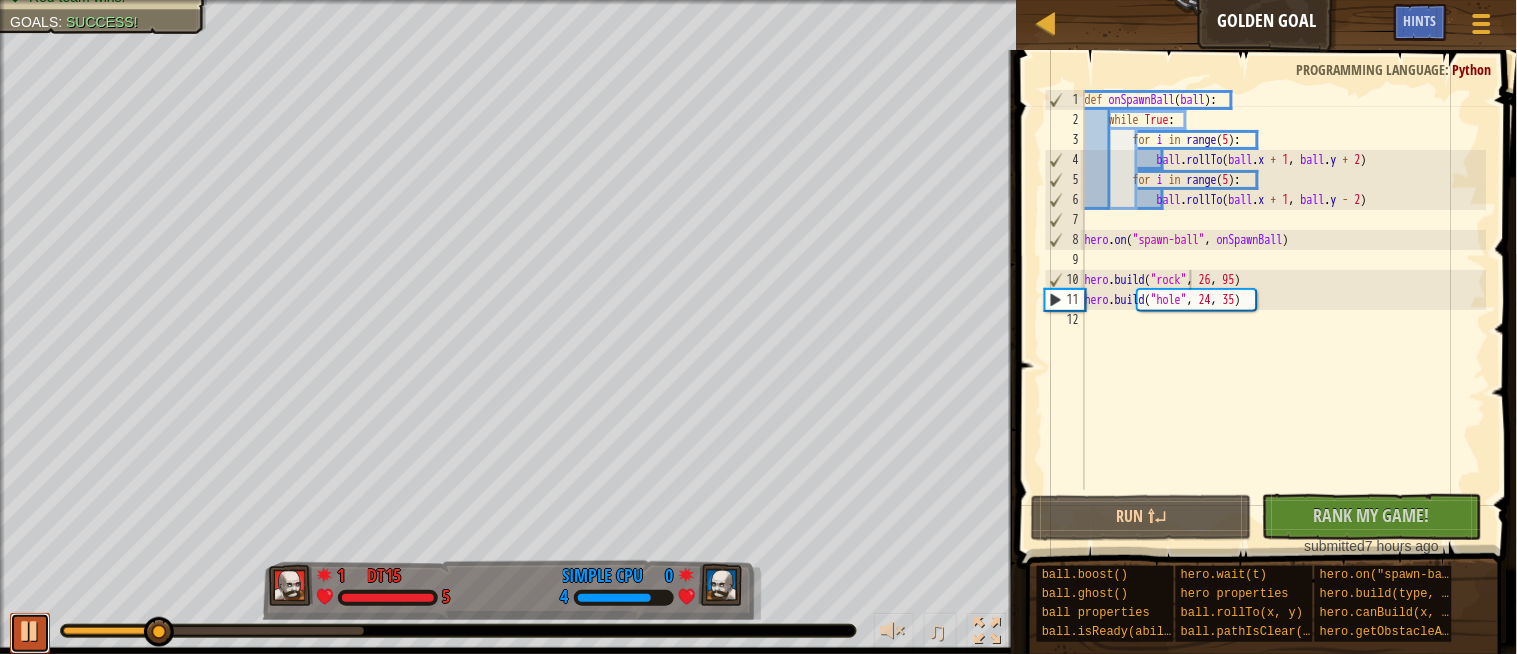 click at bounding box center (30, 633) 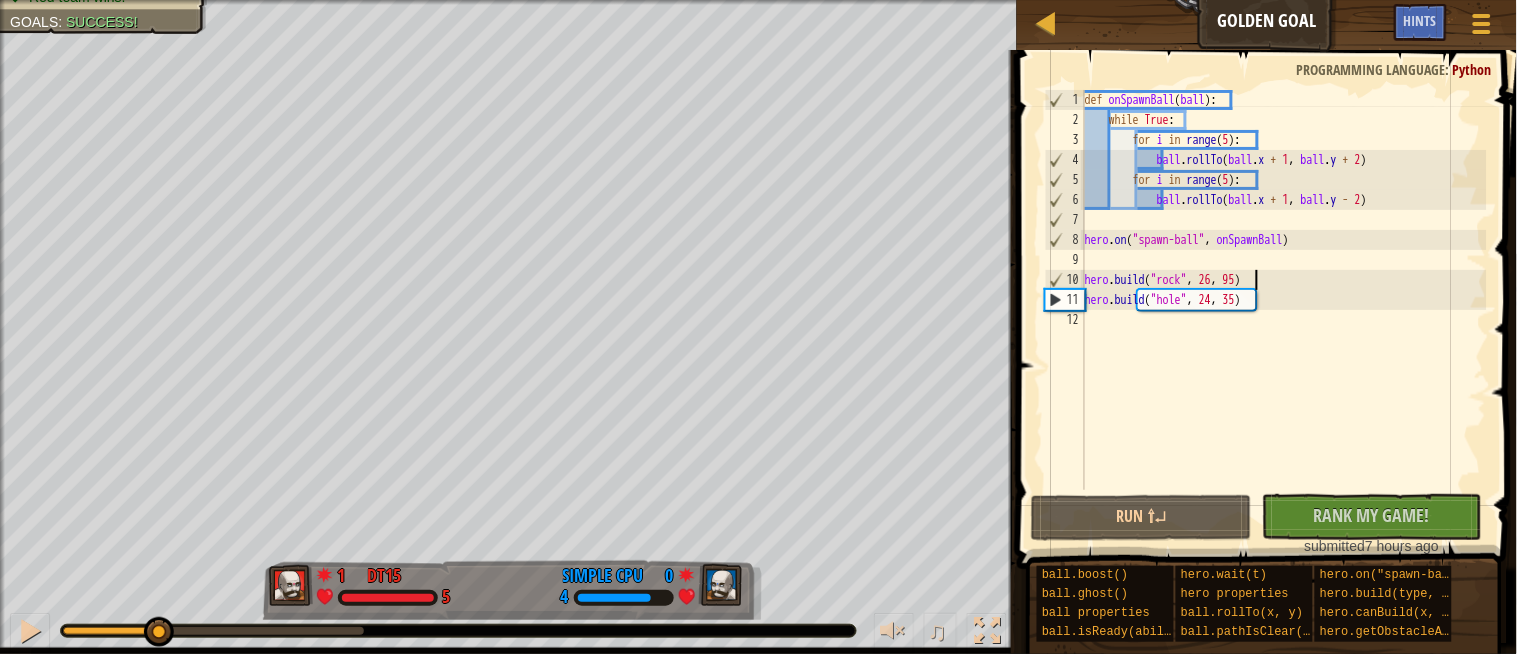 click on "def   onSpawnBall ( ball ) :      while   True :          for   i   in   range ( 5 ) :              ball . rollTo ( ball . x   +   1 ,   ball . y   +   2 )          for   i   in   range ( 5 ) :              ball . rollTo ( ball . x   +   1 ,   ball . y   -   2 ) hero . on ( "spawn-ball" ,   onSpawnBall ) hero . build ( "rock" ,   26 ,   95 ) hero . build ( "hole" ,   24 ,   35 )" at bounding box center [1284, 310] 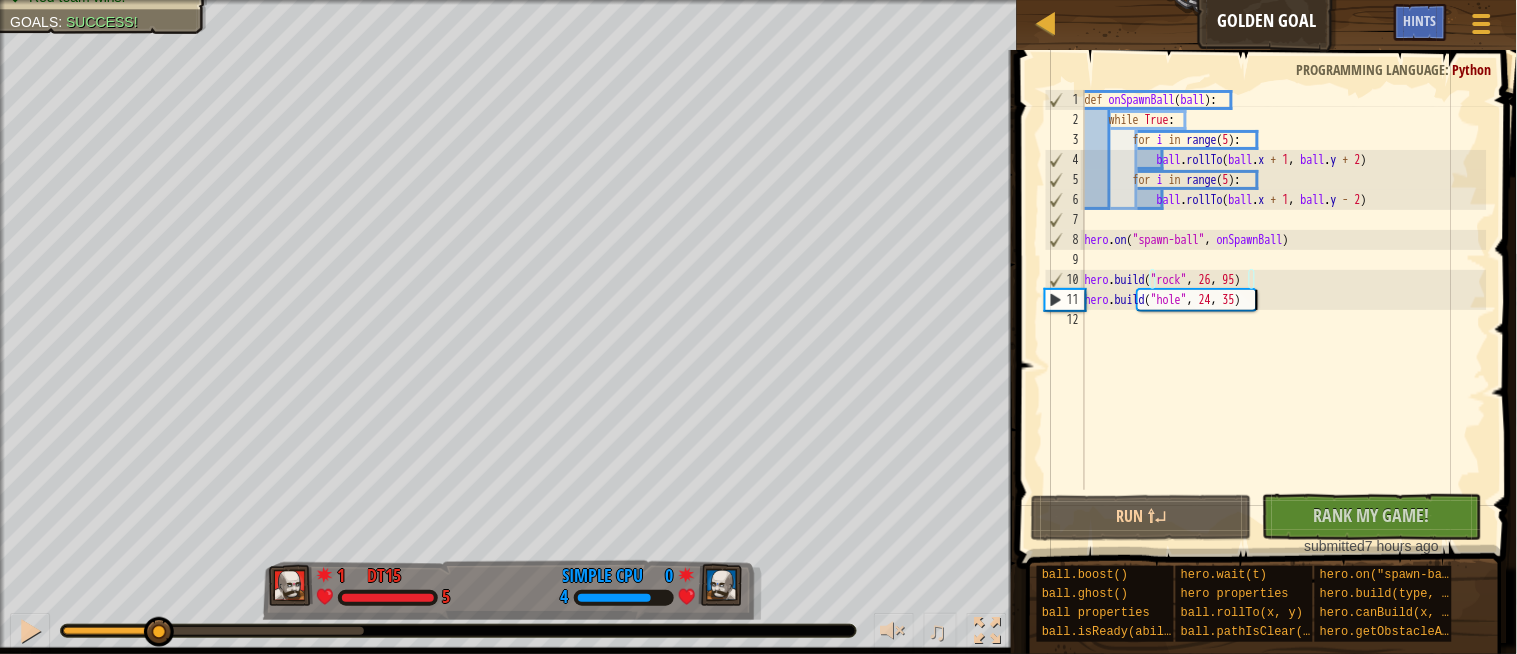 click on "def   onSpawnBall ( ball ) :      while   True :          for   i   in   range ( 5 ) :              ball . rollTo ( ball . x   +   1 ,   ball . y   +   2 )          for   i   in   range ( 5 ) :              ball . rollTo ( ball . x   +   1 ,   ball . y   -   2 ) hero . on ( "spawn-ball" ,   onSpawnBall ) hero . build ( "rock" ,   26 ,   95 ) hero . build ( "hole" ,   24 ,   35 )" at bounding box center (1284, 310) 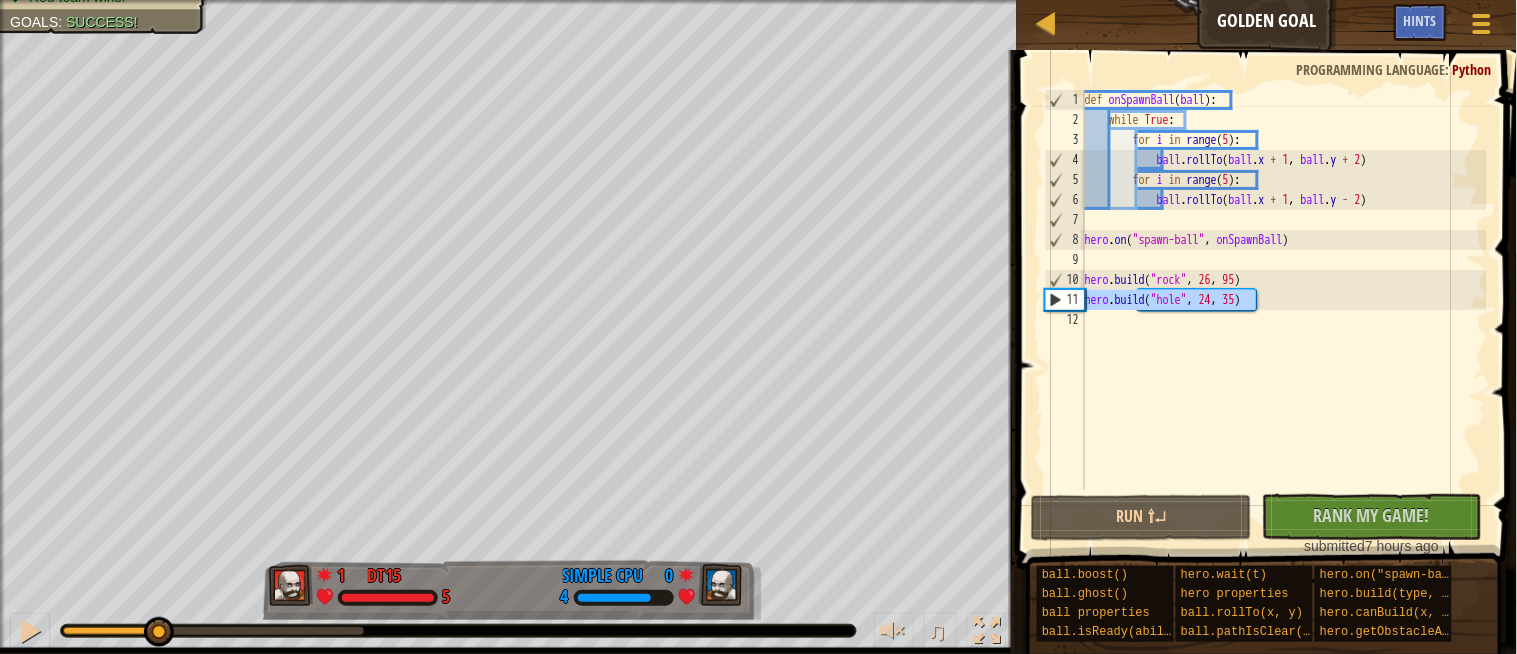 drag, startPoint x: 1270, startPoint y: 304, endPoint x: 1072, endPoint y: 306, distance: 198.0101 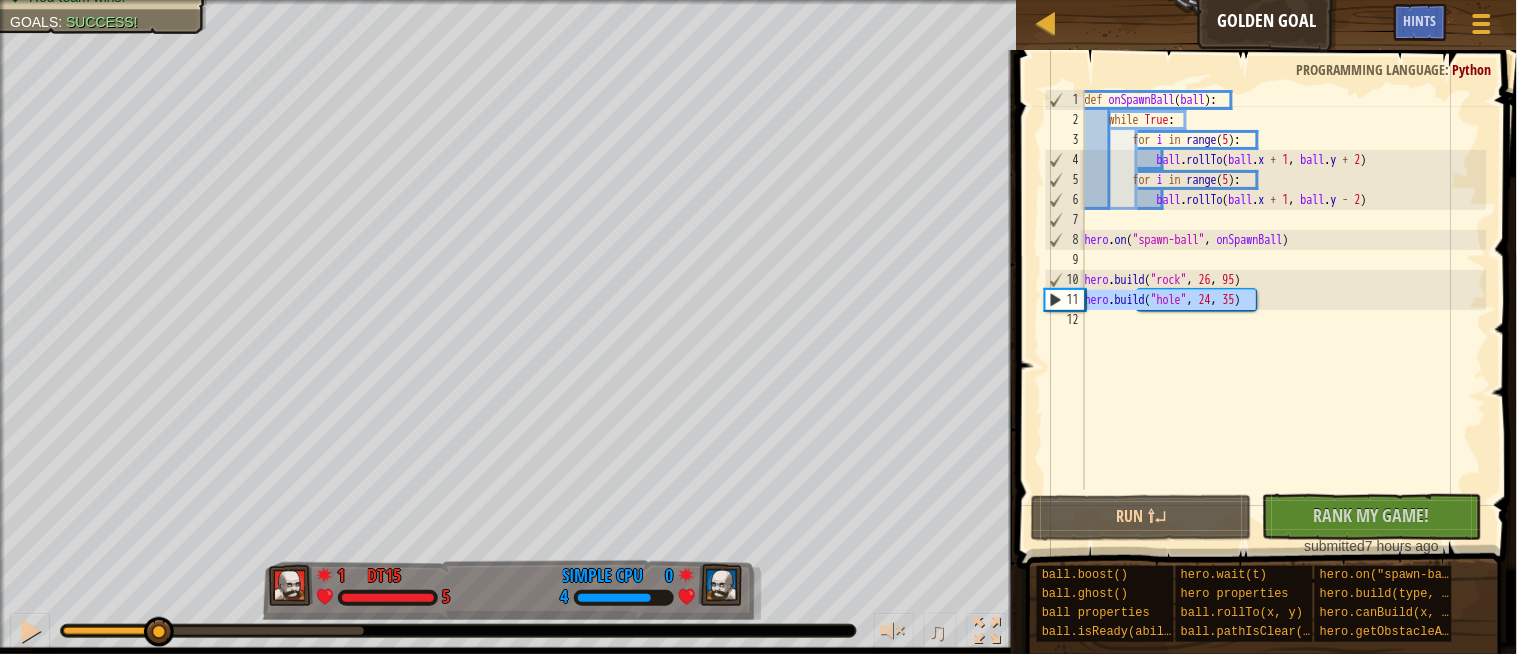 click on "hero.build("hole", [NUMBER], [NUMBER]) [NUMBER] [NUMBER] [NUMBER] def   onSpawnBall ( ball ) :      while   True :          for   i   in   range ( 5 ) :              ball . rollTo ( ball . x   +   1 ,   ball . y   +   2 )          for   i   in   range ( 5 ) :              ball . rollTo ( ball . x   +   1 ,   ball . y   -   2 ) hero . on ( "spawn-ball" ,   onSpawnBall ) hero . build ( "rock" ,   [NUMBER] ,   [NUMBER] ) hero . build ( "hole" ,   [NUMBER] ,   [NUMBER] )     הההההההההההההההההההההההההההההההההההההההההההההההההההההההההההההההההההההההההההההההההההההההההההההההההההההההההההההההההההההההההההההההההההההההההההההההההההההההההההההההההההההההההההההההההההההההההההההההההההההההההההההההההההההההההההההההההההההההההההההההההההההההההההההההה" at bounding box center [1264, 290] 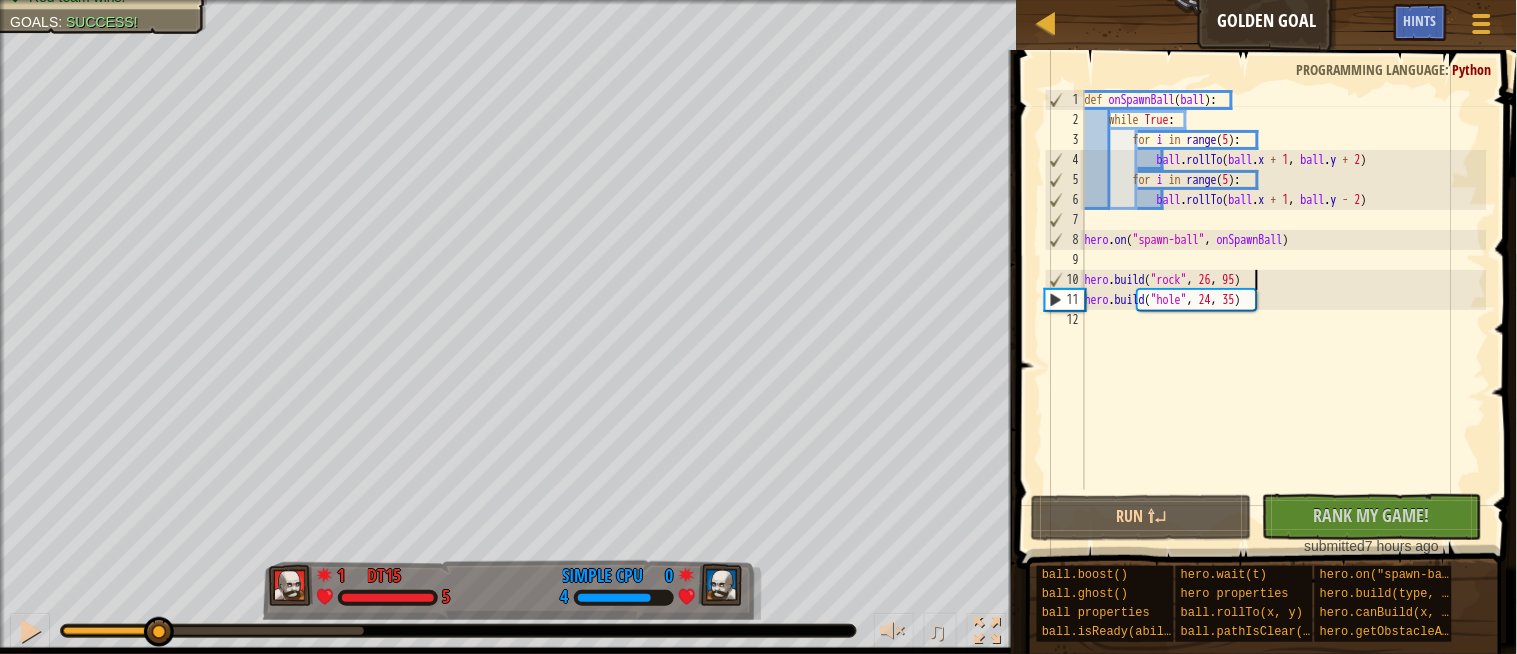 click on "def   onSpawnBall ( ball ) :      while   True :          for   i   in   range ( 5 ) :              ball . rollTo ( ball . x   +   1 ,   ball . y   +   2 )          for   i   in   range ( 5 ) :              ball . rollTo ( ball . x   +   1 ,   ball . y   -   2 ) hero . on ( "spawn-ball" ,   onSpawnBall ) hero . build ( "rock" ,   26 ,   95 ) hero . build ( "hole" ,   24 ,   35 )" at bounding box center (1284, 310) 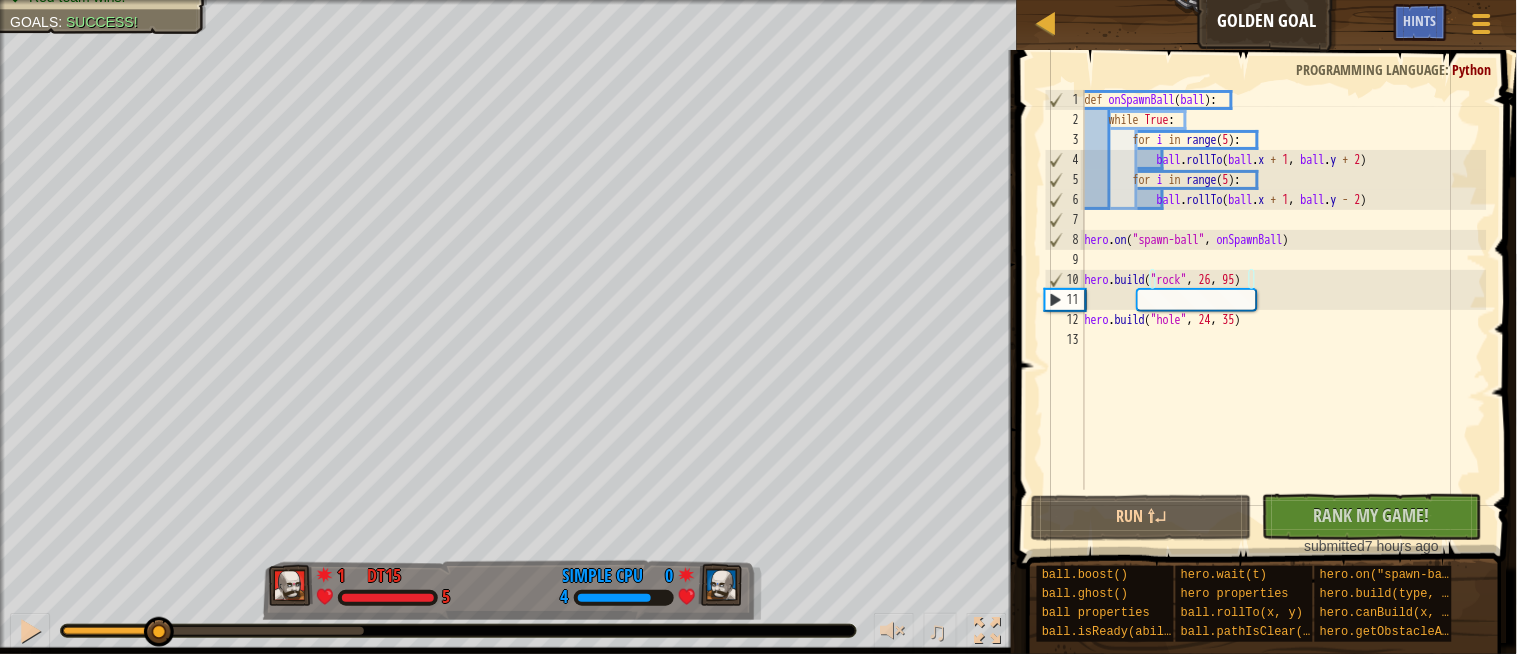 scroll, scrollTop: 8, scrollLeft: 0, axis: vertical 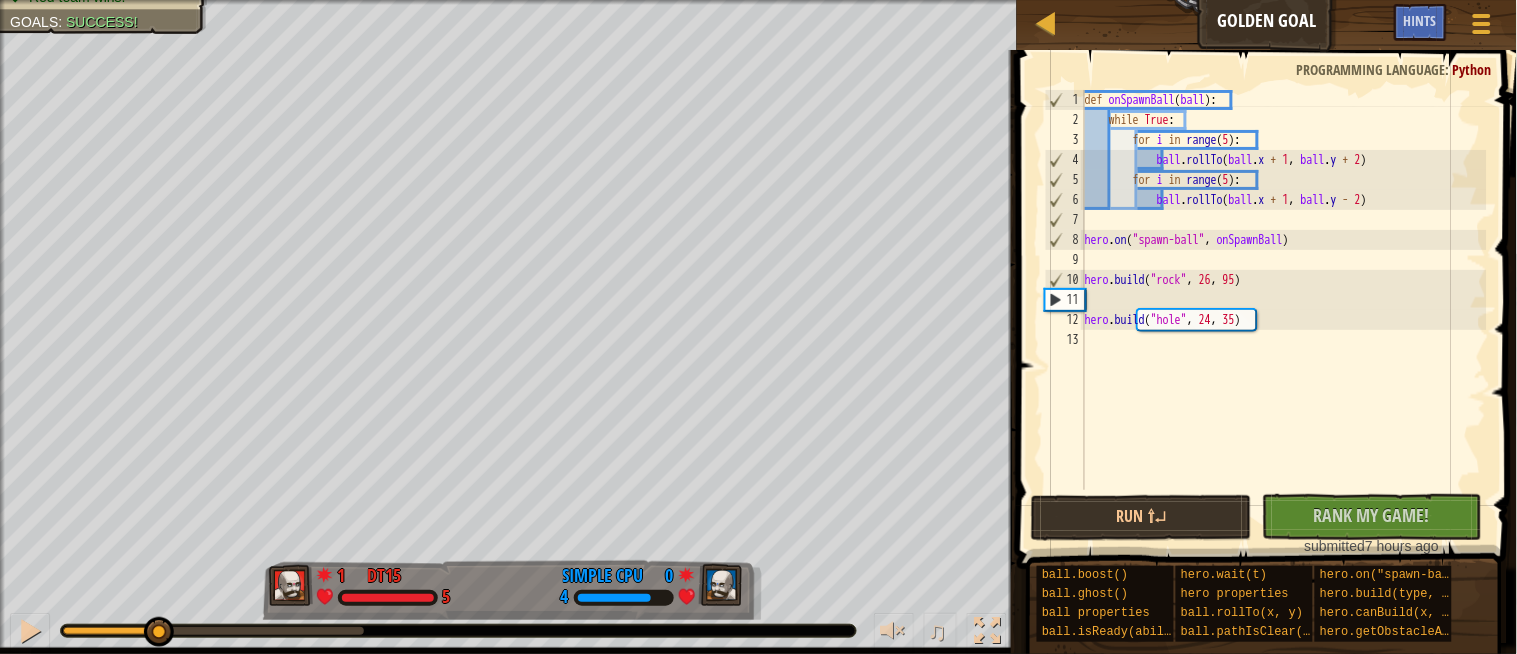 paste on "hero.build("hole", [NUMBER], [NUMBER])" 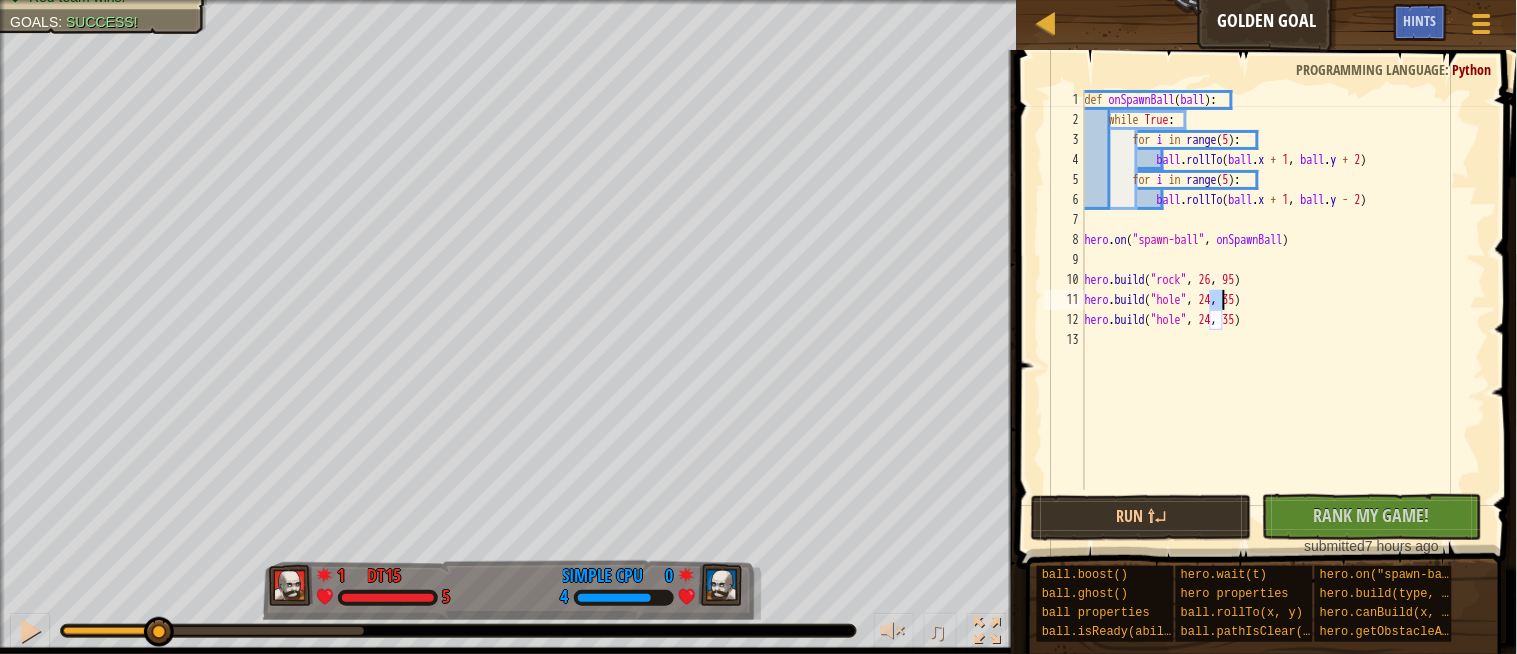 drag, startPoint x: 1213, startPoint y: 303, endPoint x: 1224, endPoint y: 302, distance: 11.045361 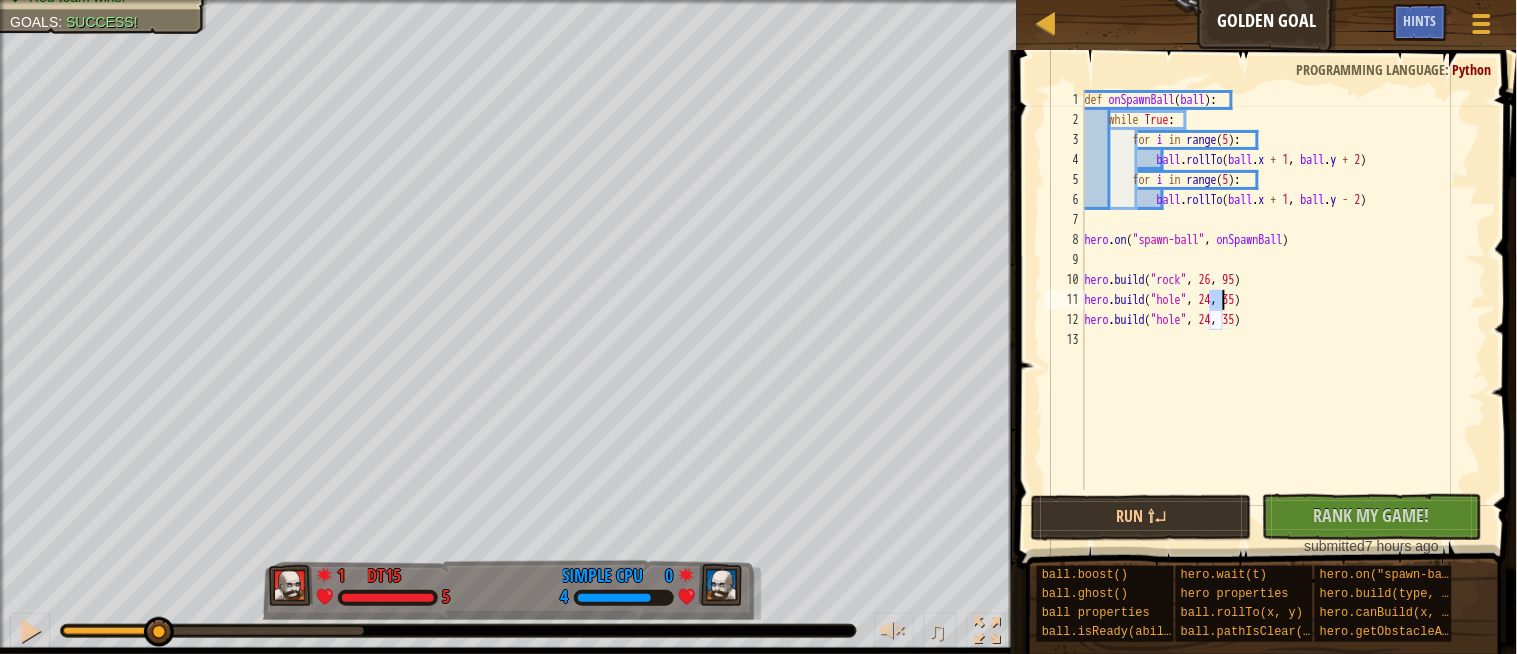 click on "def   onSpawnBall ( ball ) :      while   True :          for   i   in   range ( 5 ) :              ball . rollTo ( ball . x   +   1 ,   ball . y   +   2 )          for   i   in   range ( 5 ) :              ball . rollTo ( ball . x   +   1 ,   ball . y   -   2 ) hero . on ( "spawn-ball" ,   onSpawnBall ) hero . build ( "rock" ,   [NUMBER] ,   [NUMBER] ) hero . build ( "hole" ,   [NUMBER] ,   [NUMBER] ) hero . build ( "hole" ,   [NUMBER] ,   [NUMBER] )" at bounding box center (1284, 310) 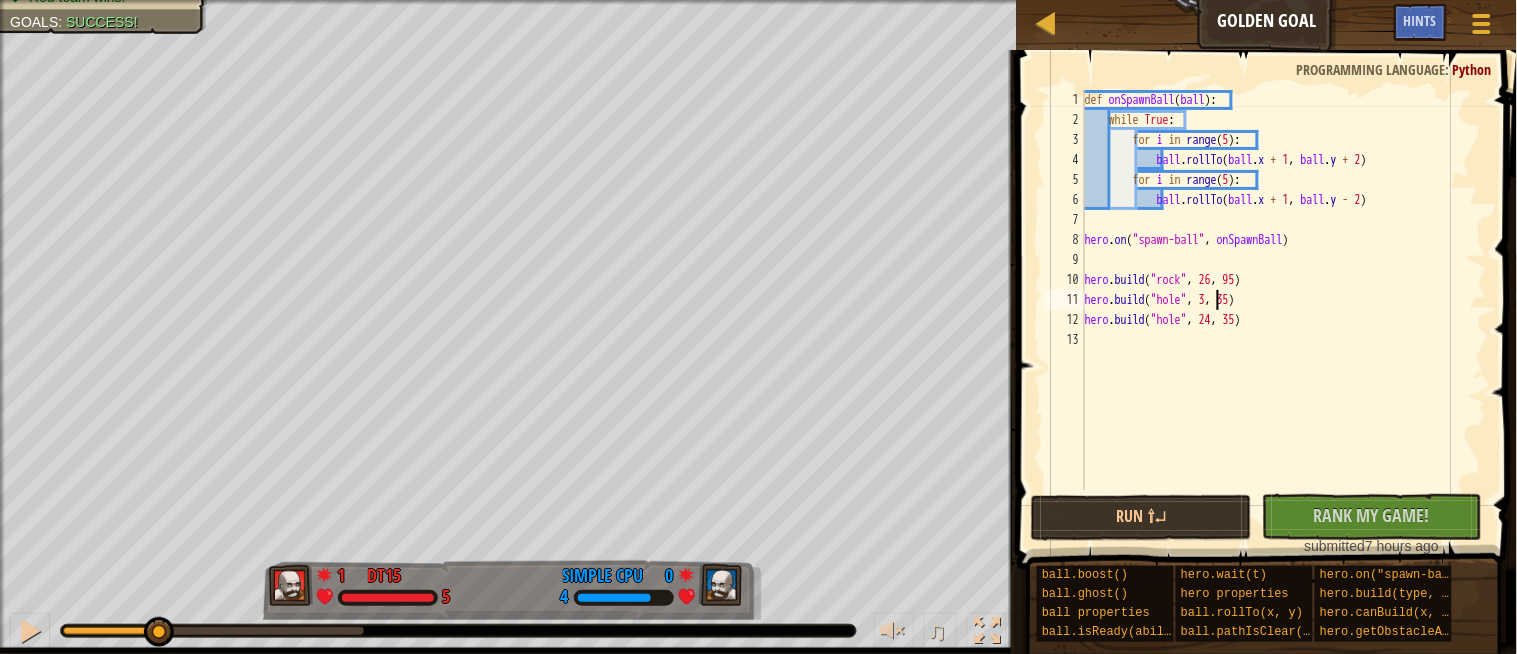 scroll, scrollTop: 8, scrollLeft: 11, axis: both 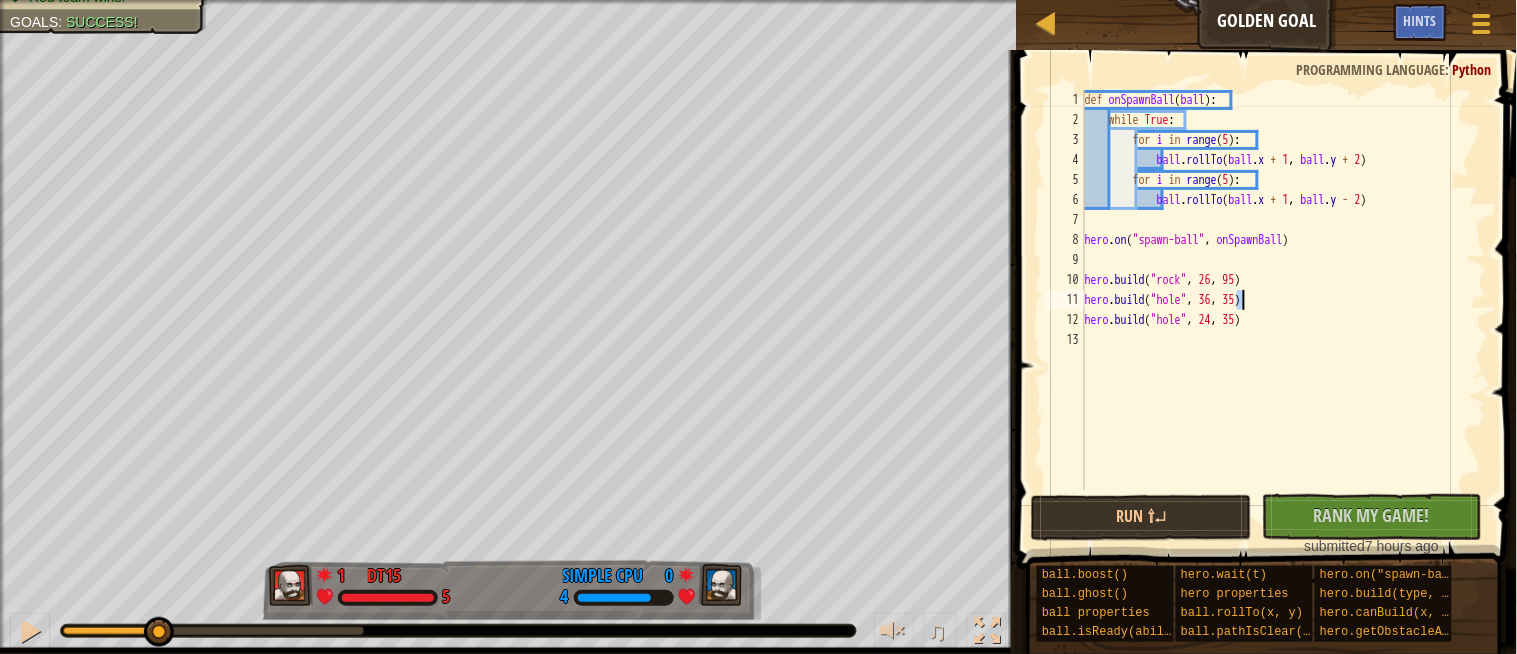 drag, startPoint x: 1235, startPoint y: 304, endPoint x: 1251, endPoint y: 304, distance: 16 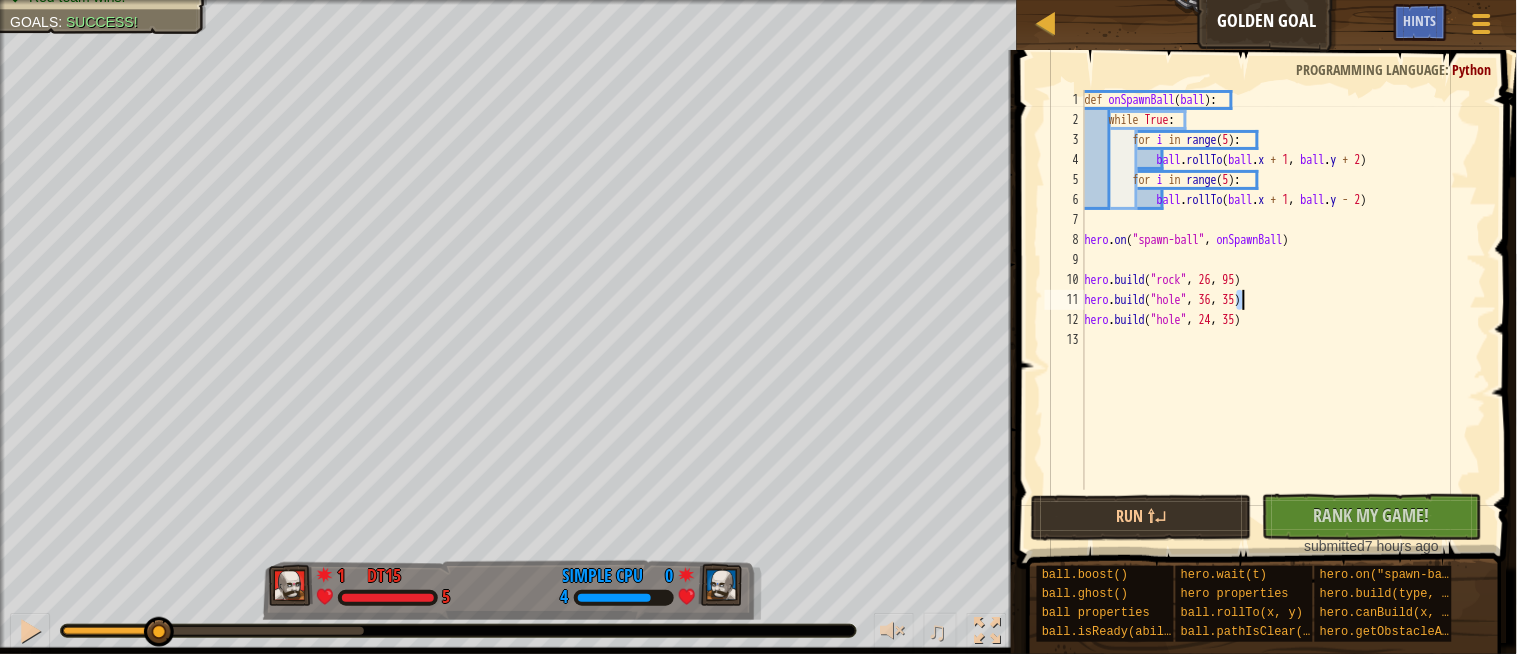 click on "def   onSpawnBall ( ball ) :      while   True :          for   i   in   range ( 5 ) :              ball . rollTo ( ball . x   +   1 ,   ball . y   +   2 )          for   i   in   range ( 5 ) :              ball . rollTo ( ball . x   +   1 ,   ball . y   -   2 ) hero . on ( "spawn-ball" ,   onSpawnBall ) hero . build ( "rock" ,   [NUMBER] ,   [NUMBER] ) hero . build ( "hole" ,   [NUMBER] ,   [NUMBER] ) hero . build ( "hole" ,   [NUMBER] ,   [NUMBER] )" at bounding box center (1284, 310) 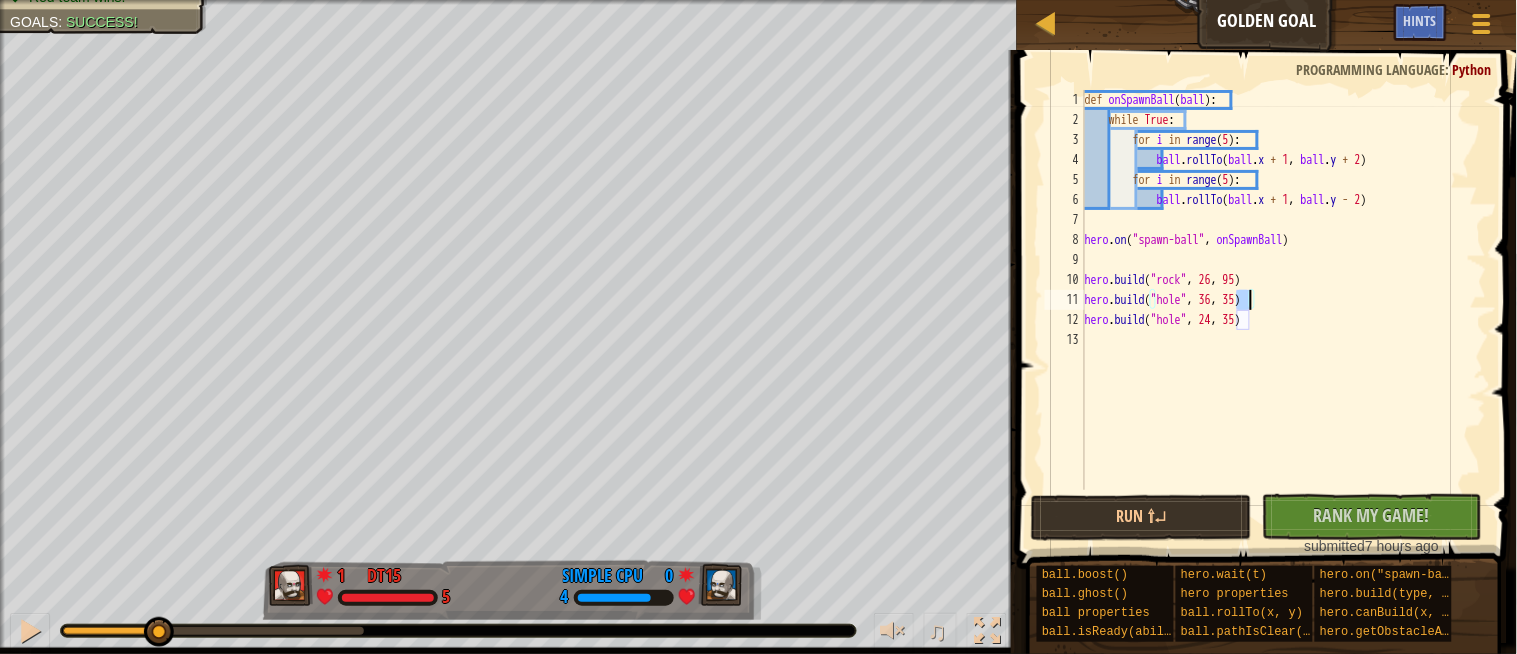 scroll, scrollTop: 8, scrollLeft: 12, axis: both 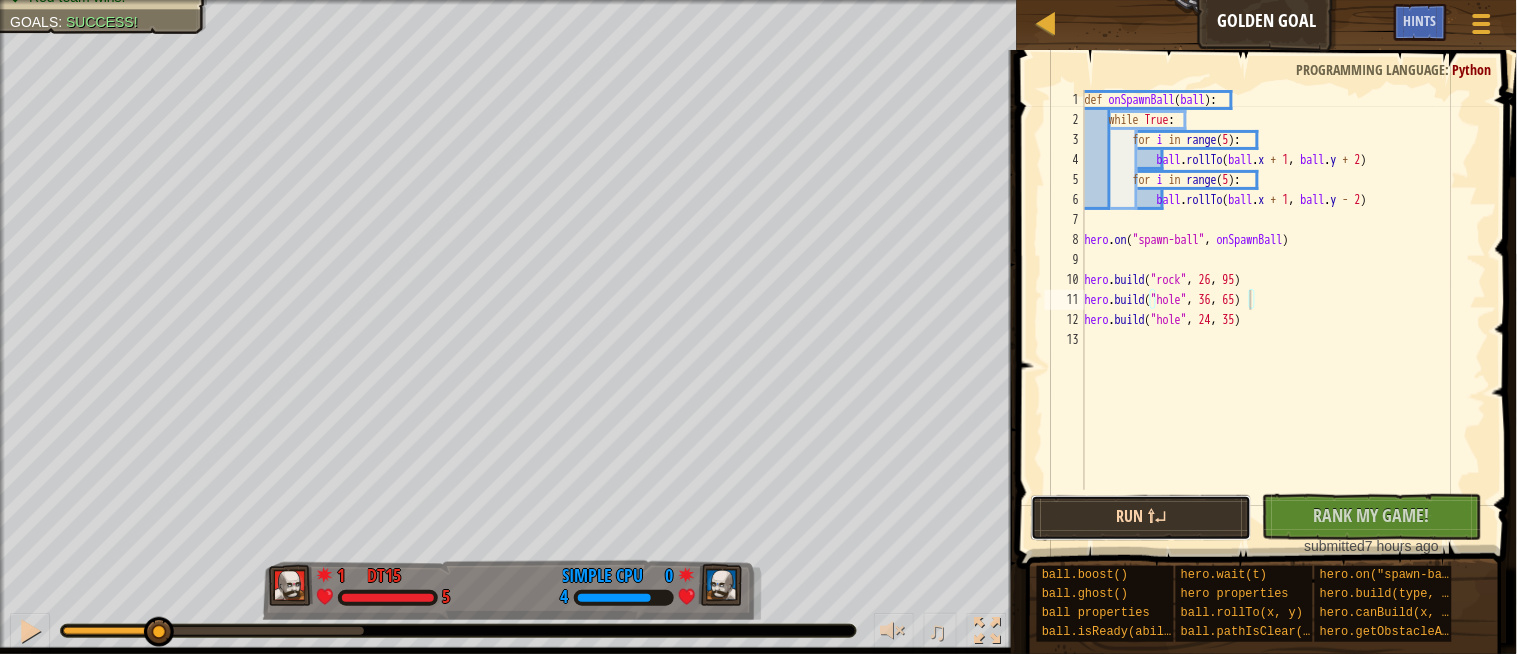 click on "Run ⇧↵" at bounding box center (1141, 518) 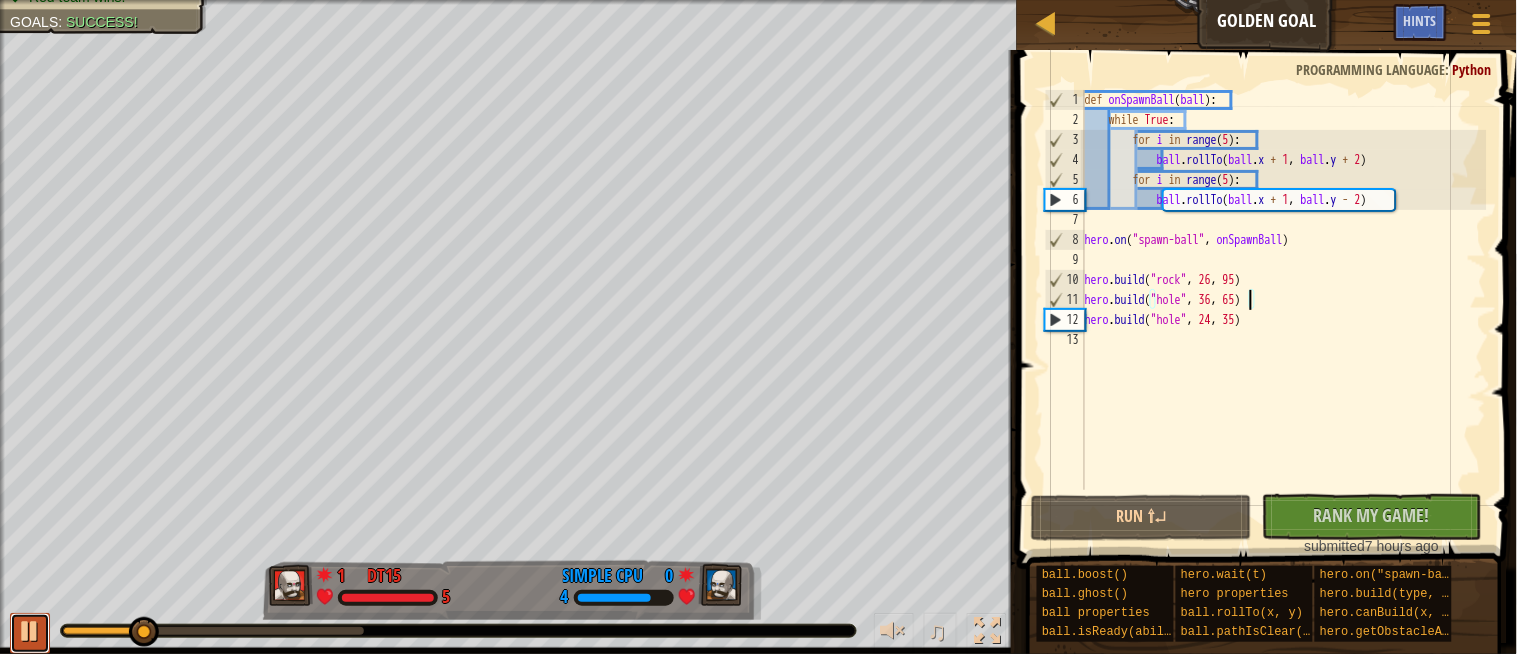 click at bounding box center [30, 631] 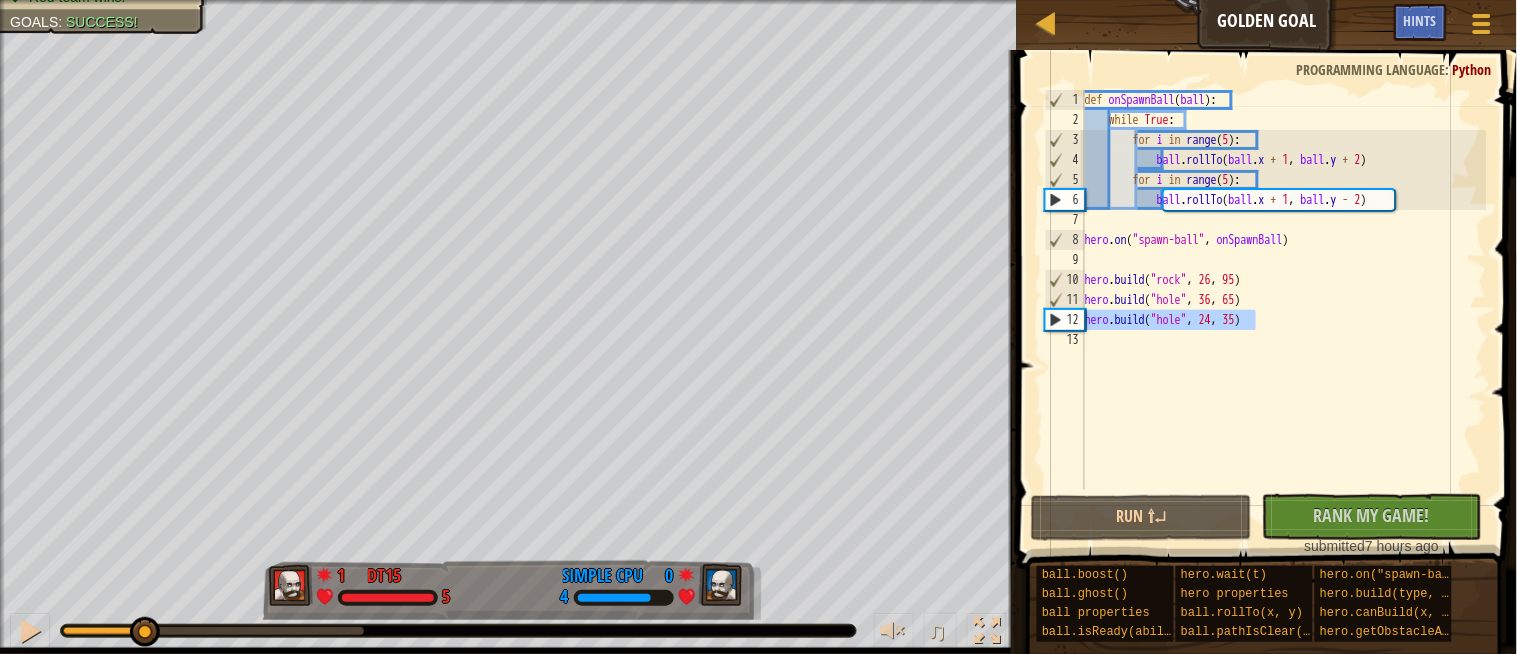 drag, startPoint x: 1291, startPoint y: 326, endPoint x: 1082, endPoint y: 327, distance: 209.0024 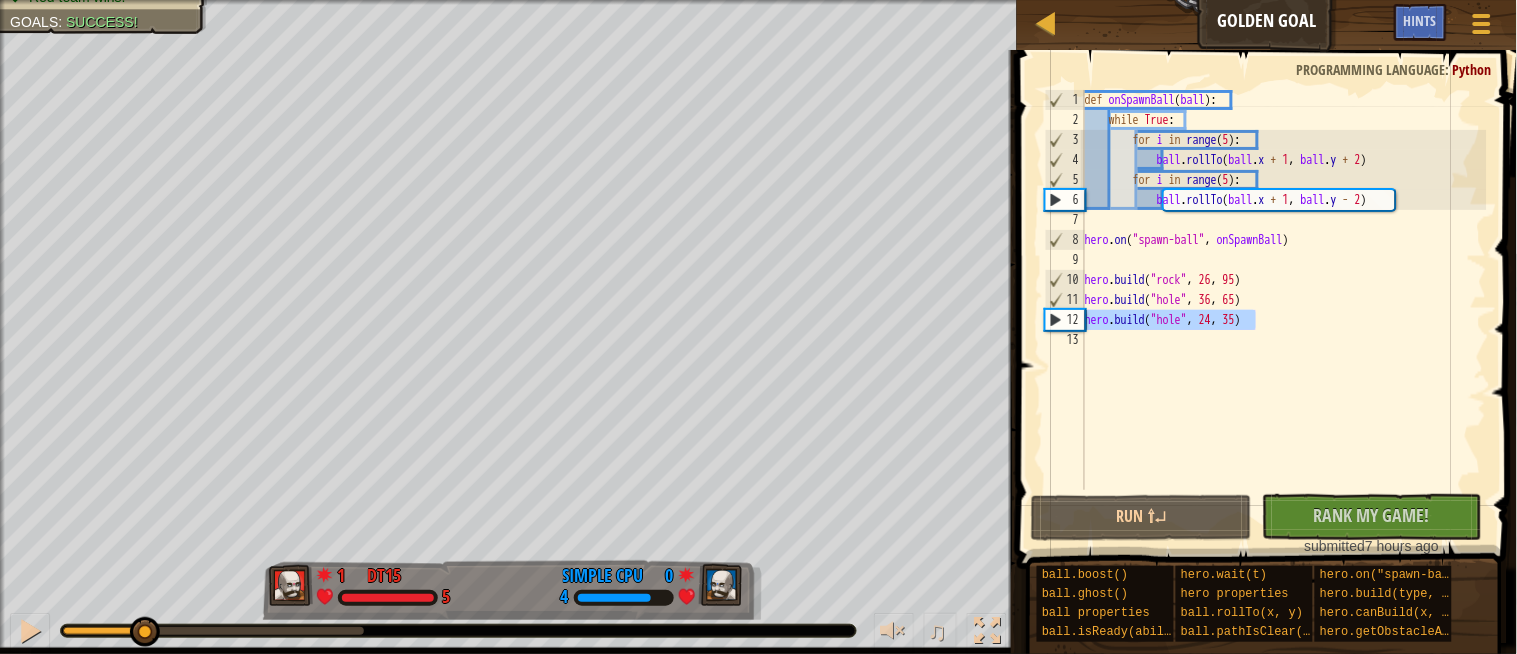 click on "hero.build("hole", [NUMBER], [NUMBER]) [NUMBER] [NUMBER] [NUMBER] def   onSpawnBall ( ball ) :      while   True :          for   i   in   range ( 5 ) :              ball . rollTo ( ball . x   +   1 ,   ball . y   +   2 )          for   i   in   range ( 5 ) :              ball . rollTo ( ball . x   +   1 ,   ball . y   -   2 ) hero . on ( "spawn-ball" ,   onSpawnBall ) hero . build ( "rock" ,   [NUMBER] ,   [NUMBER] ) hero . build ( "hole" ,   [NUMBER] ,   [NUMBER] ) hero . build ( "hole" ,   [NUMBER] ,   [NUMBER] )     הההההההההההההההההההההההההההההההההההההההההההההההההההההההההההההההההההההההההההההההההההההההההההההההההההההההההההההההההההההההההההההההההההההההההההההההההההההההההההההההההההההההההההההההההההההההההההההההההההההההההההההההההההההההההההההההההההההההההההההההההההההההההההההההה" at bounding box center (1264, 290) 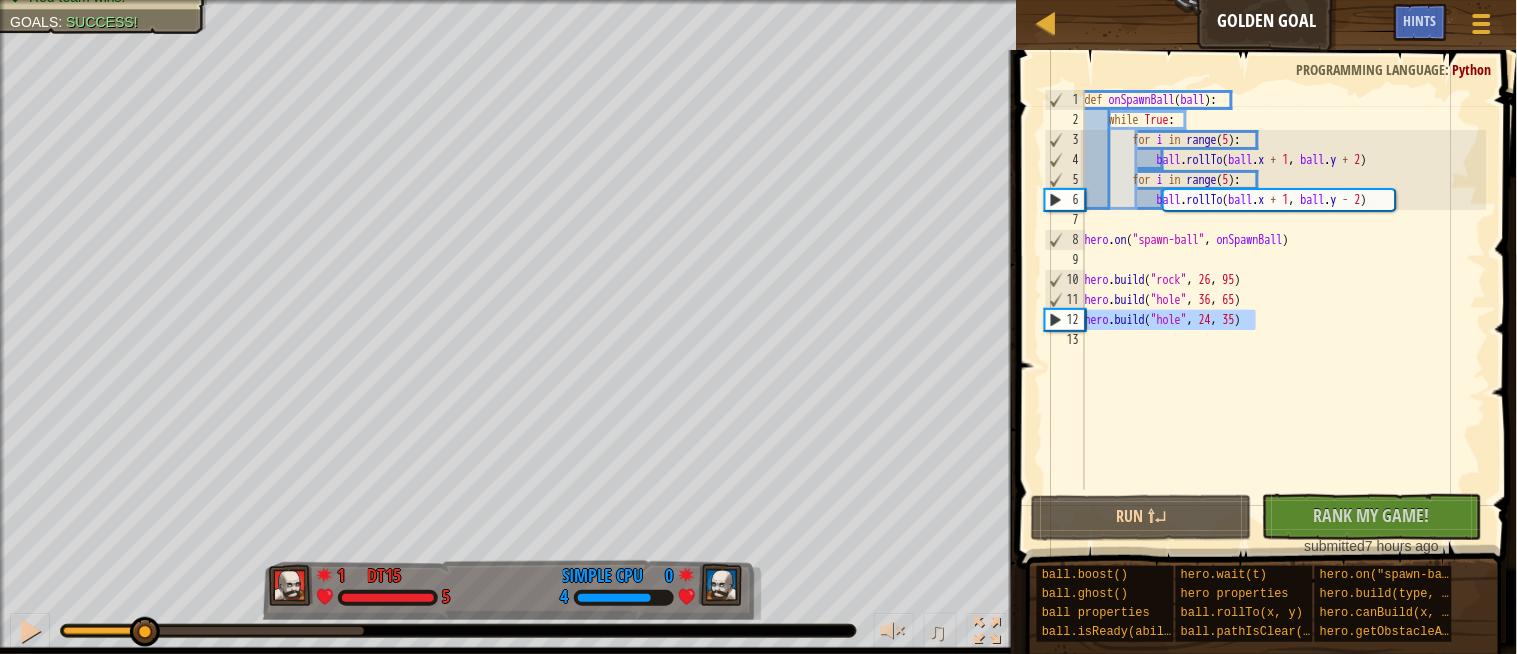 type on "hero.build("hole", [NUMBER], [NUMBER])" 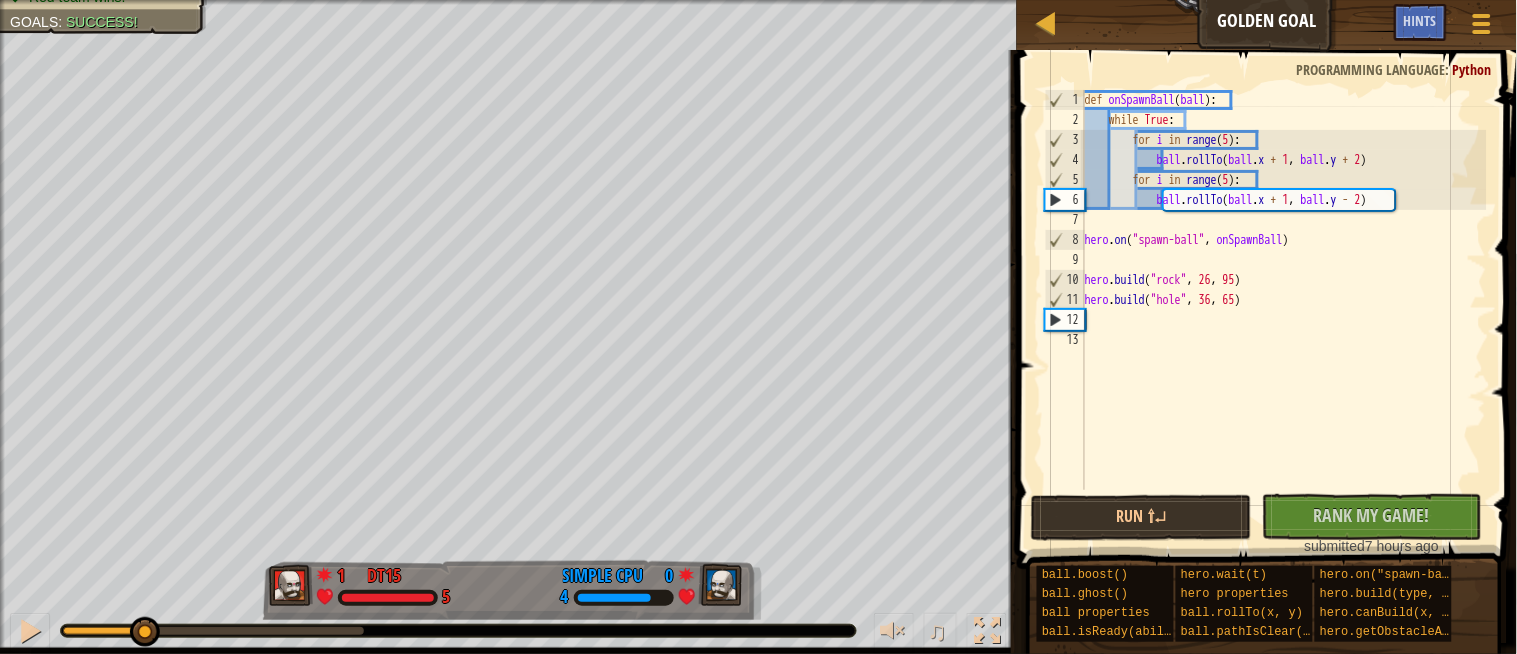 scroll, scrollTop: 8, scrollLeft: 0, axis: vertical 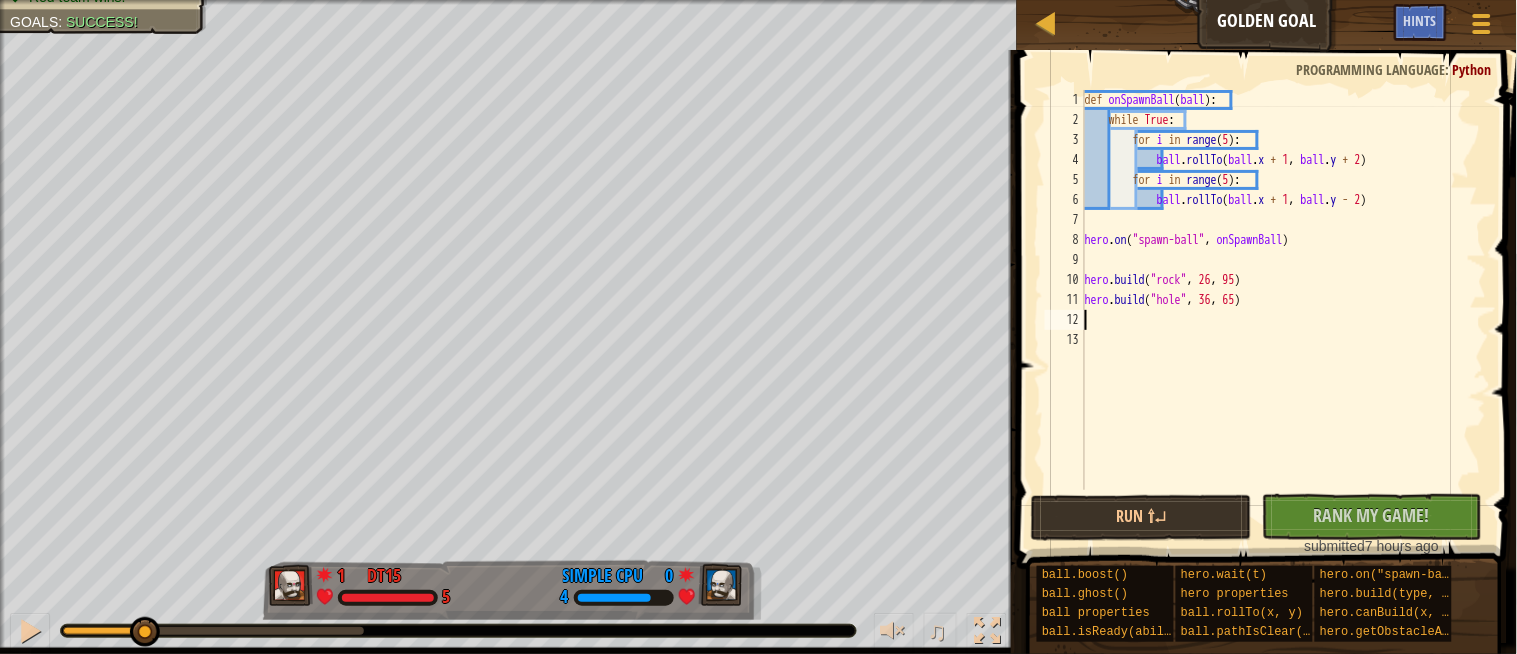 click on "def   onSpawnBall ( ball ) :      while   True :          for   i   in   range ( 5 ) :              ball . rollTo ( ball . x   +   1 ,   ball . y   +   2 )          for   i   in   range ( 5 ) :              ball . rollTo ( ball . x   +   1 ,   ball . y   -   2 ) hero . on ( "spawn-ball" ,   onSpawnBall ) hero . build ( "rock" ,   [NUMBER] ,   [NUMBER] ) hero . build ( "hole" ,   [NUMBER] ,   [NUMBER] )" at bounding box center (1284, 310) 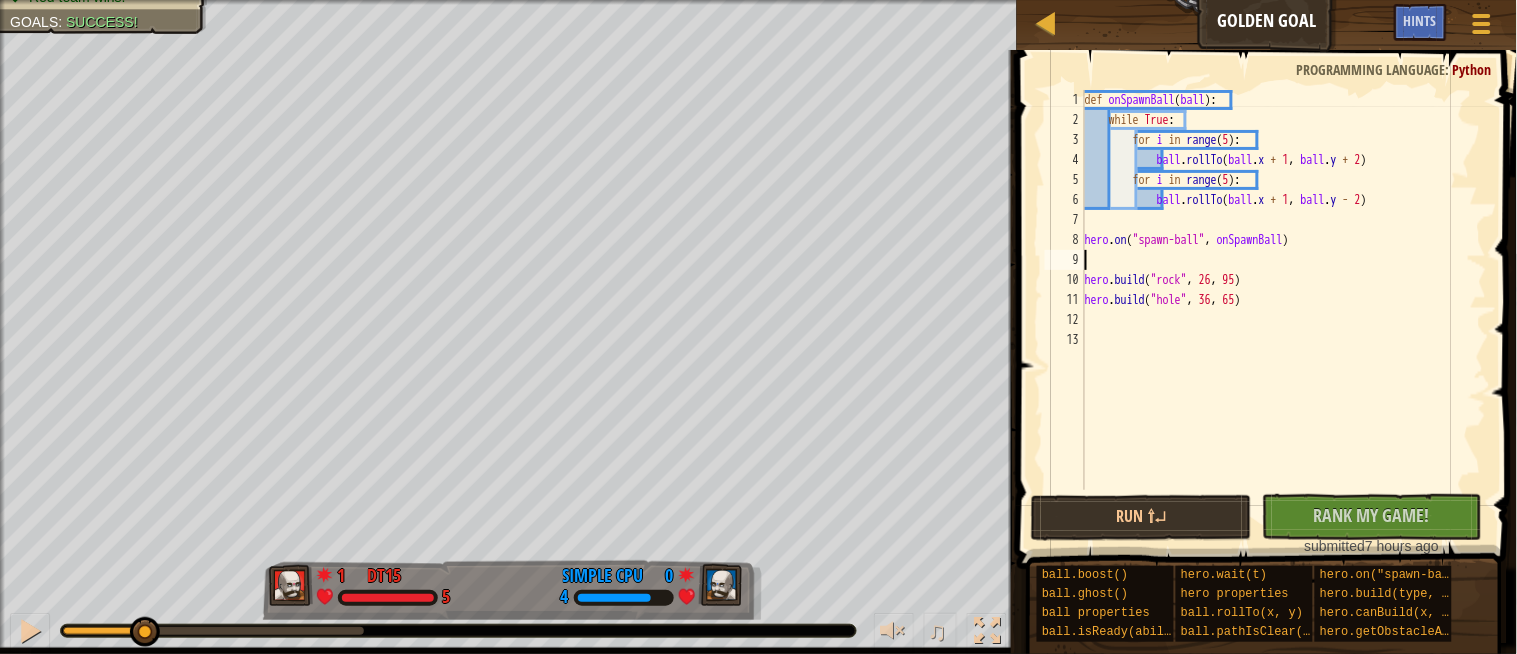 click on "def   onSpawnBall ( ball ) :      while   True :          for   i   in   range ( 5 ) :              ball . rollTo ( ball . x   +   1 ,   ball . y   +   2 )          for   i   in   range ( 5 ) :              ball . rollTo ( ball . x   +   1 ,   ball . y   -   2 ) hero . on ( "spawn-ball" ,   onSpawnBall ) hero . build ( "rock" ,   [NUMBER] ,   [NUMBER] ) hero . build ( "hole" ,   [NUMBER] ,   [NUMBER] )" at bounding box center [1284, 310] 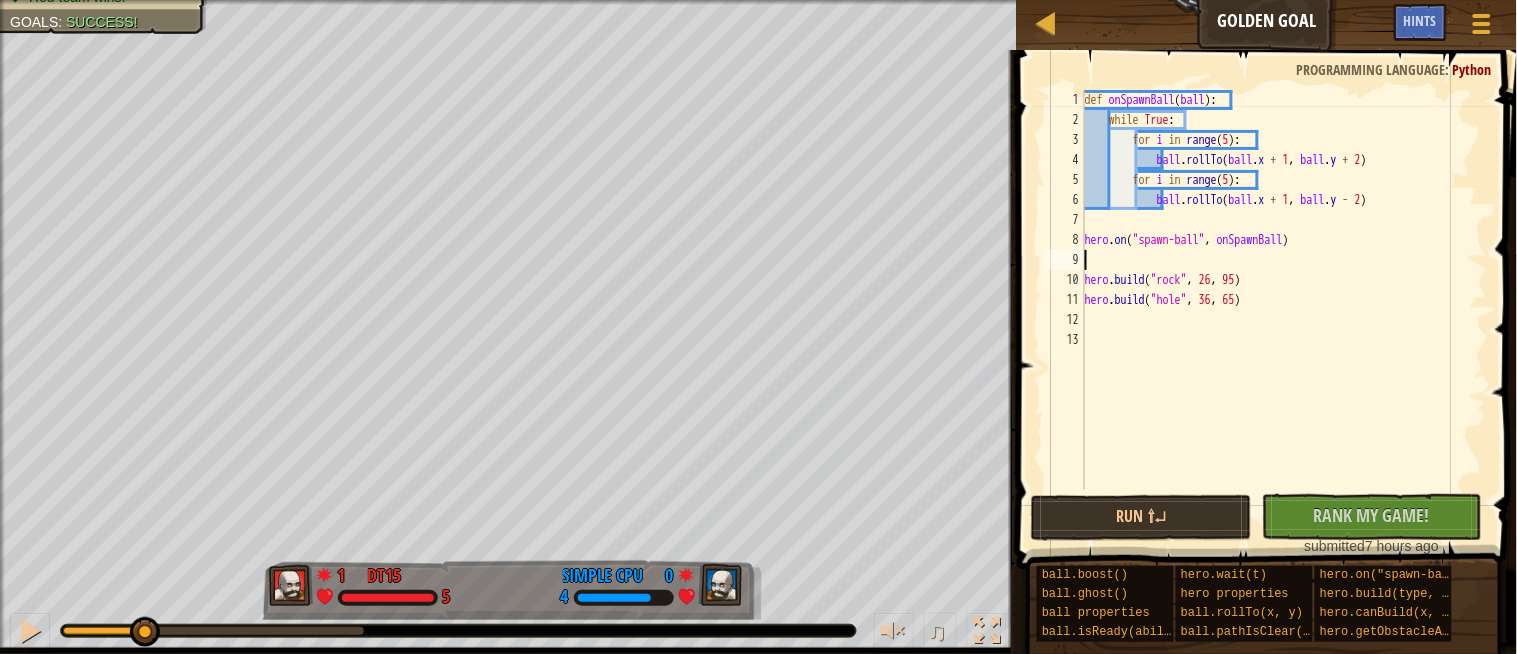 type on "hero.build("rock", 26, 95)" 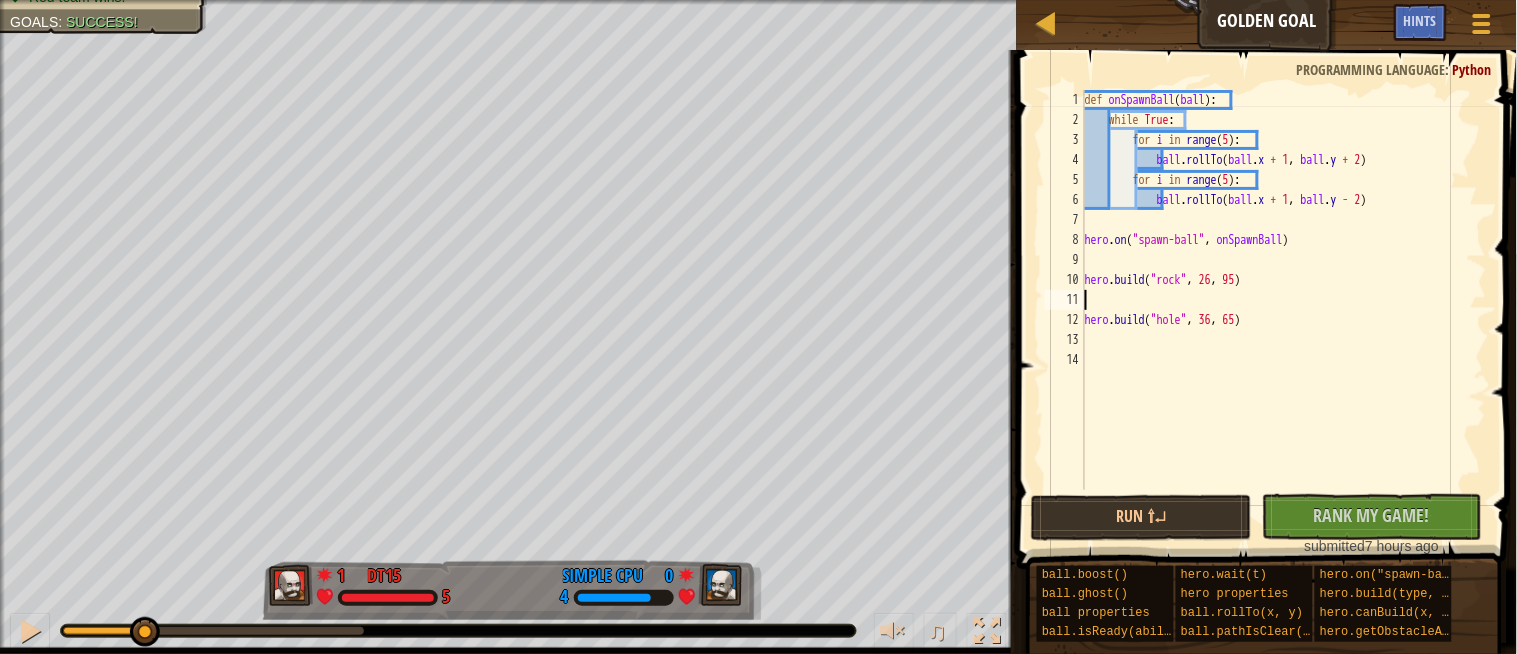 paste on "hero.build("hole", [NUMBER], [NUMBER])" 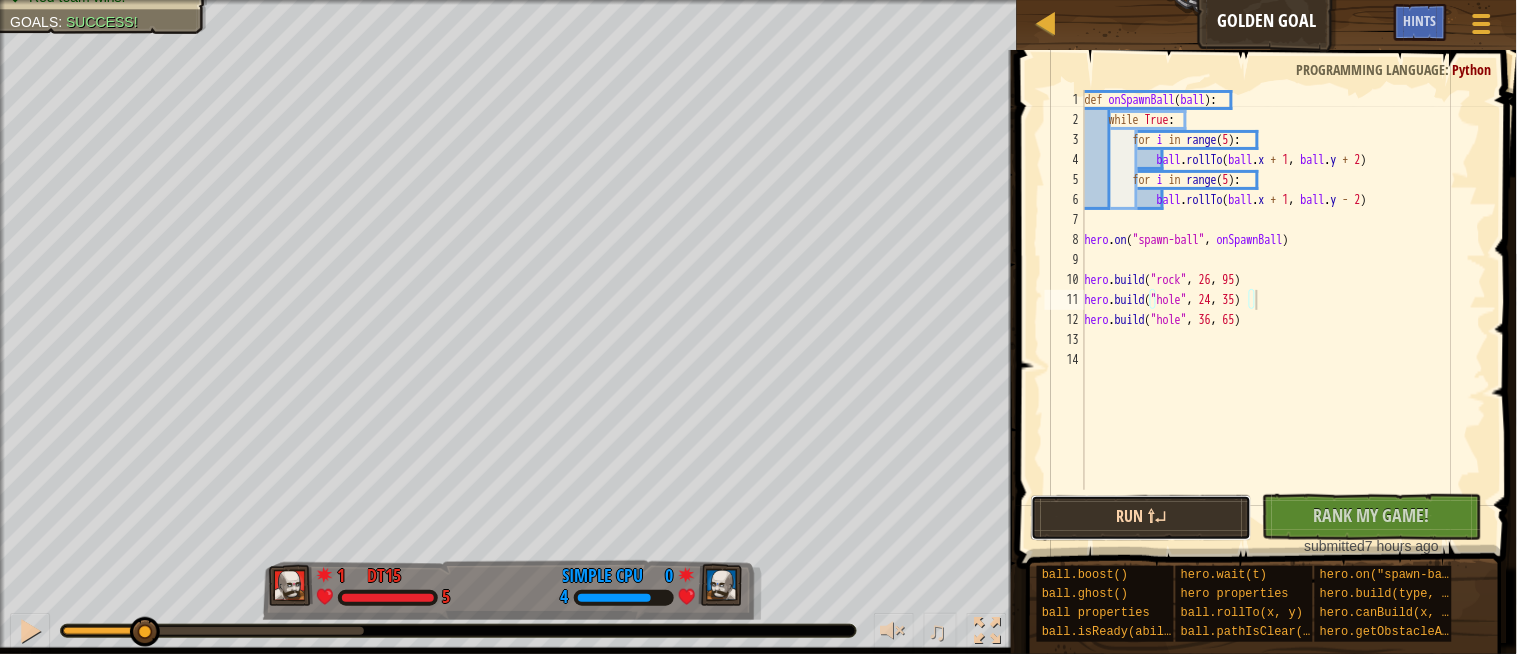 click on "Run ⇧↵" at bounding box center [1141, 518] 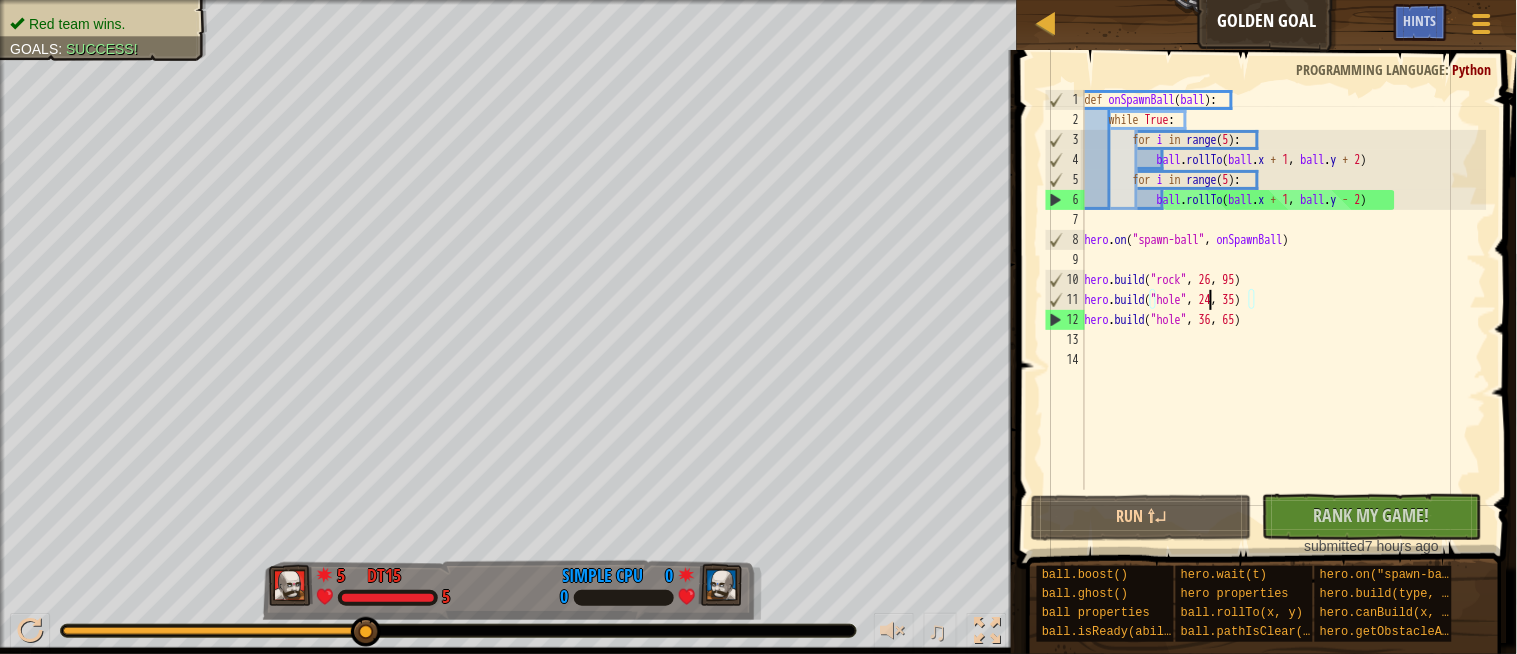 click on "def   onSpawnBall ( ball ) :      while   True :          for   i   in   range ( 5 ) :              ball . rollTo ( ball . x   +   1 ,   ball . y   +   2 )          for   i   in   range ( 5 ) :              ball . rollTo ( ball . x   +   1 ,   ball . y   -   2 ) hero . on ( "spawn-ball" ,   onSpawnBall ) hero . build ( "rock" ,   26 ,   95 ) hero . build ( "hole" ,   24 ,   35 ) hero . build ( "hole" ,   36 ,   65 )" at bounding box center (1284, 310) 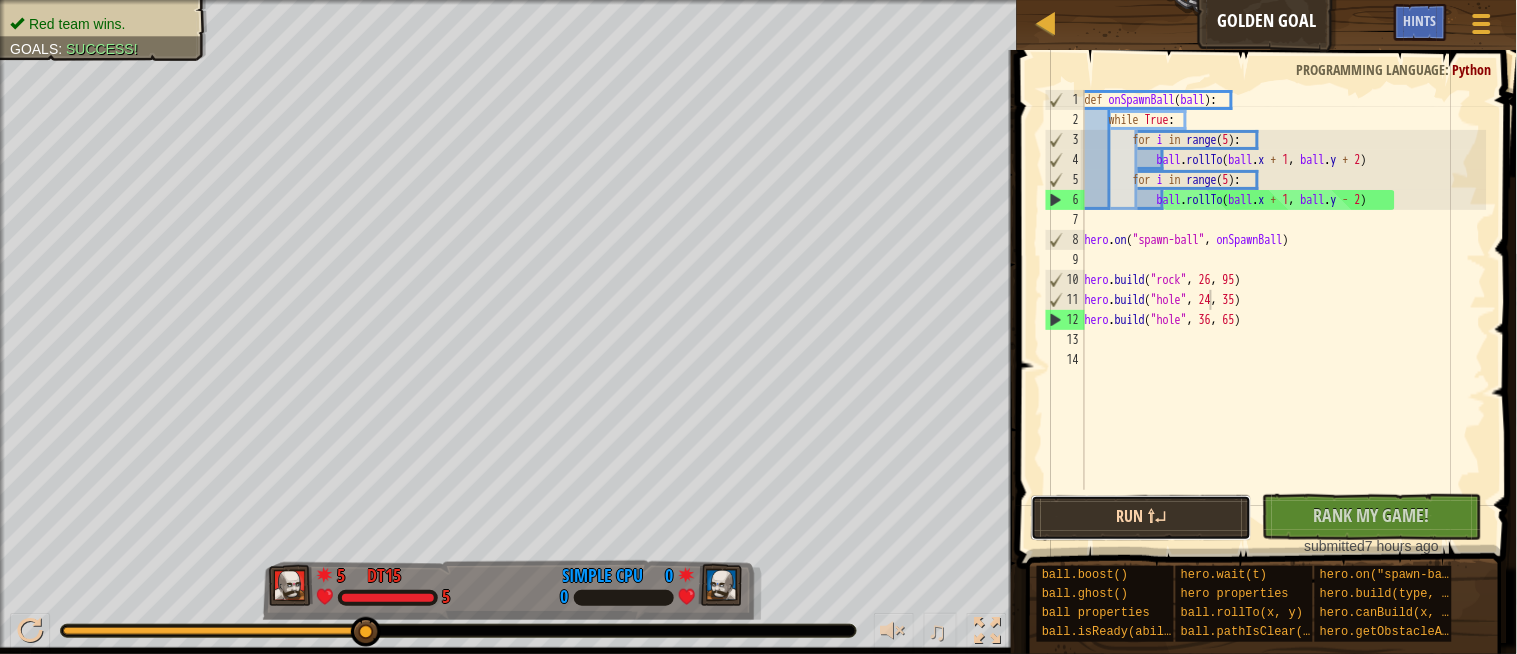 click on "Run ⇧↵" at bounding box center (1141, 518) 